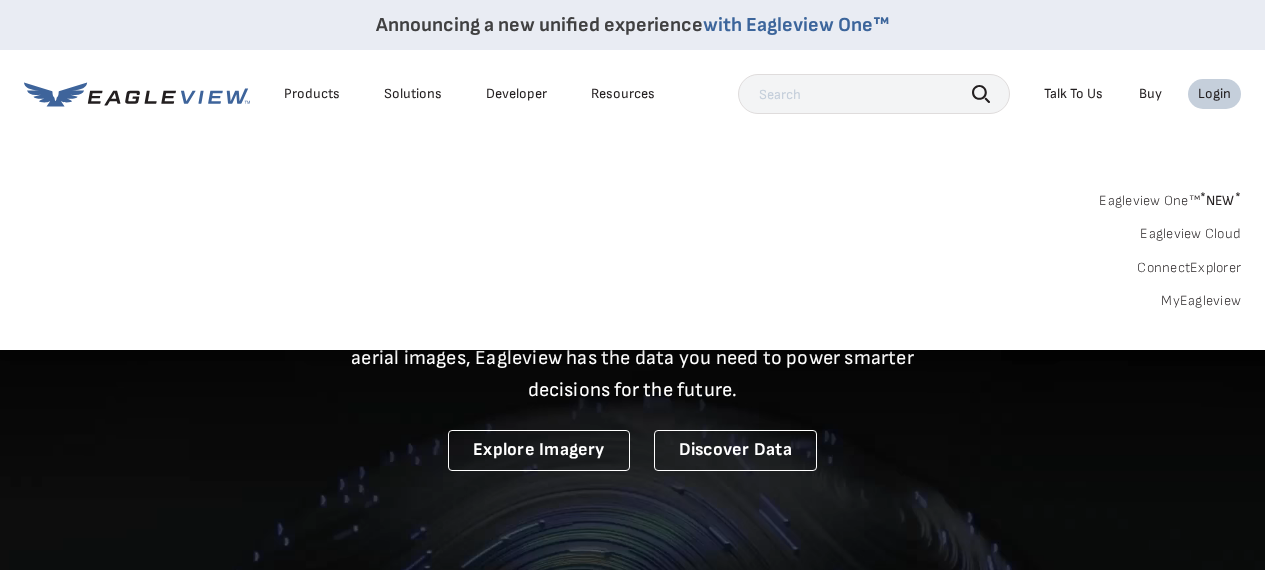 scroll, scrollTop: 0, scrollLeft: 0, axis: both 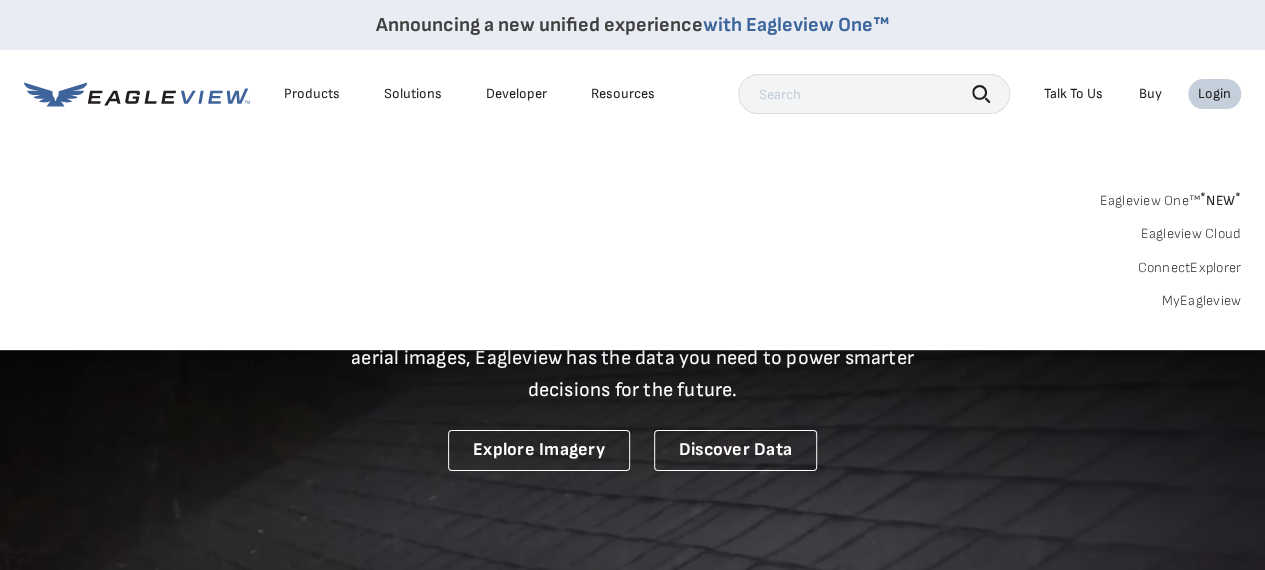click on "MyEagleview" at bounding box center (1201, 301) 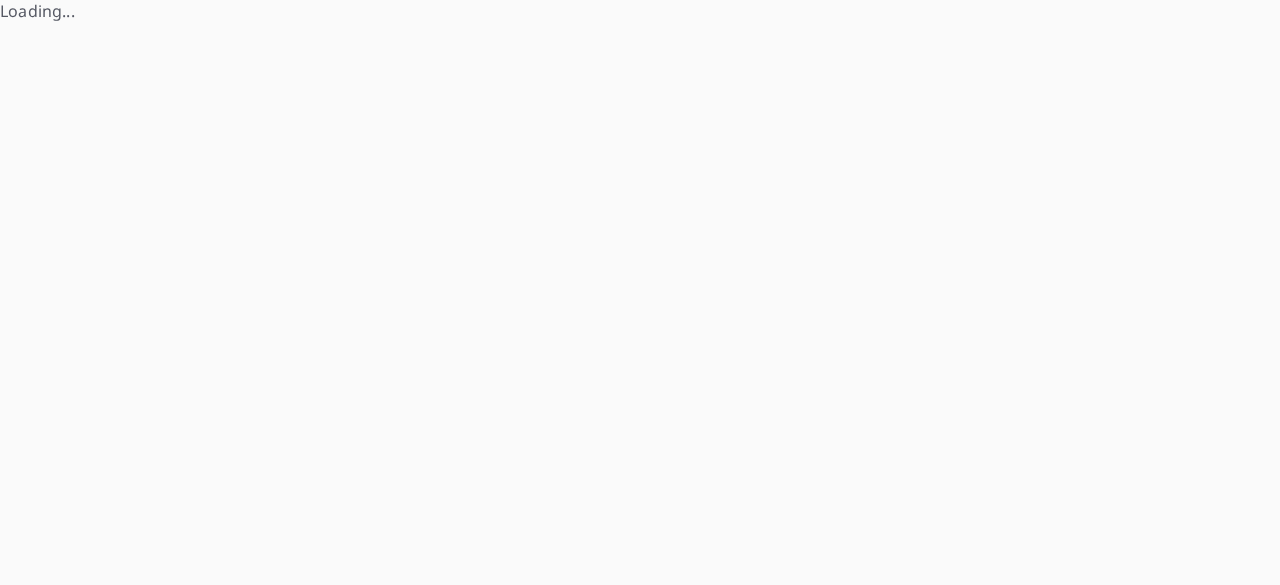 scroll, scrollTop: 0, scrollLeft: 0, axis: both 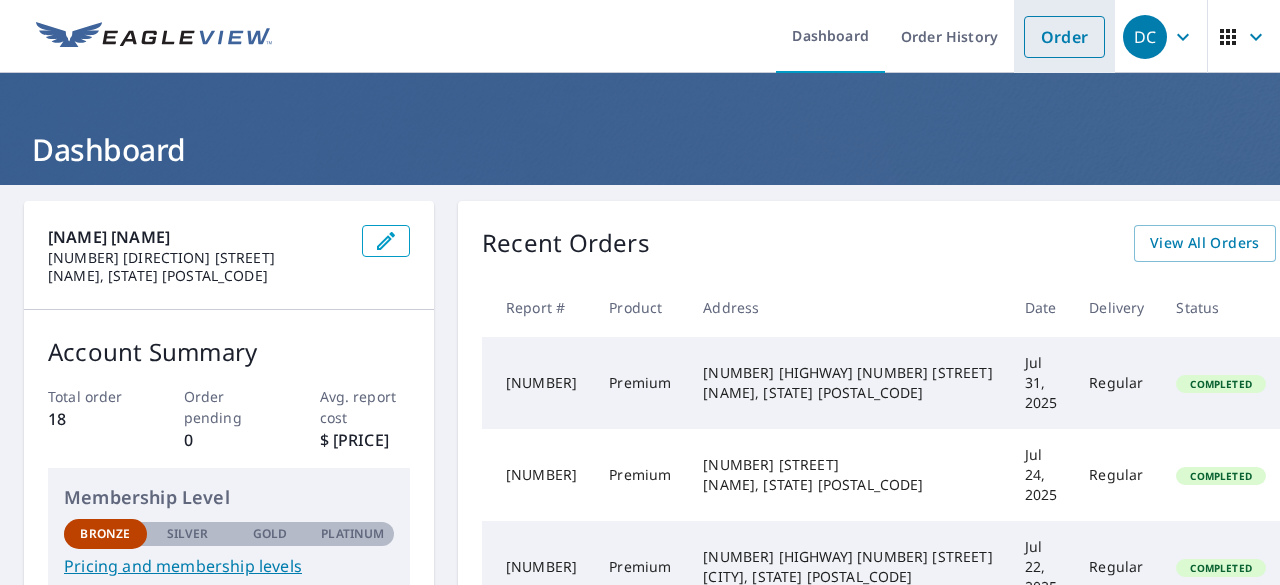 click on "Order" at bounding box center [1064, 37] 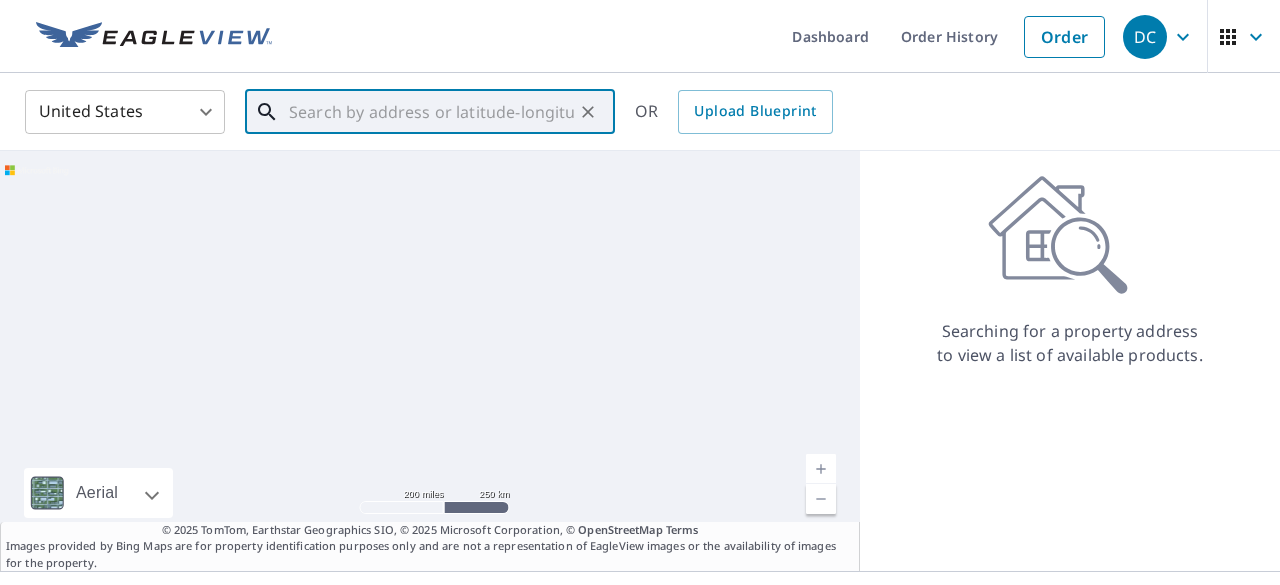 click at bounding box center (431, 112) 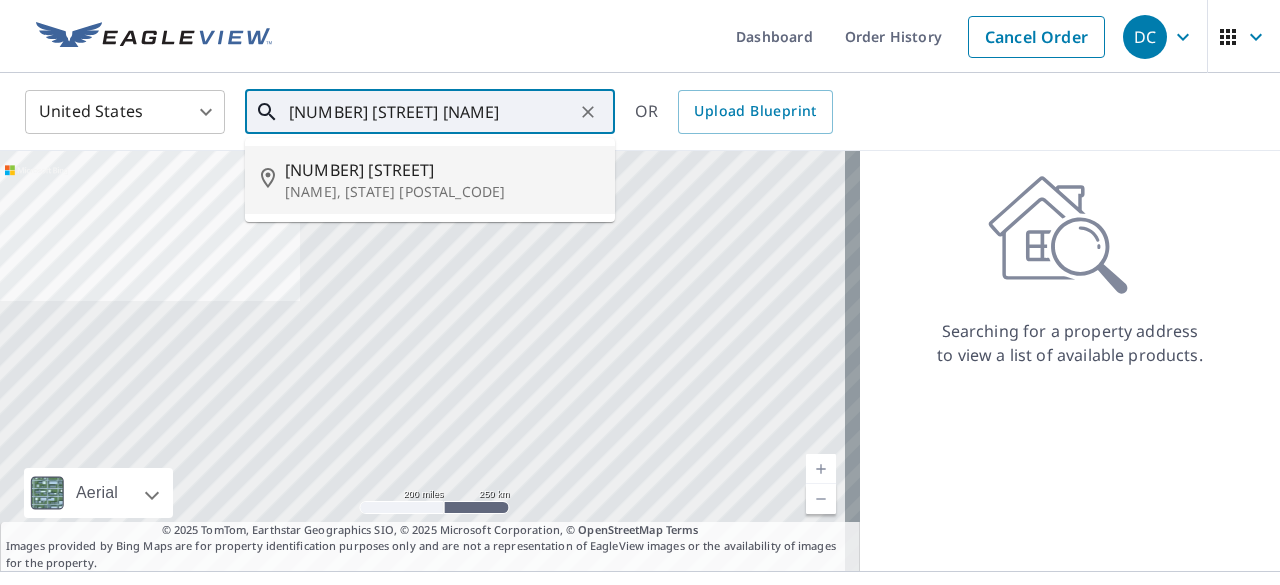 click on "[NUMBER] [STREET]" at bounding box center (442, 170) 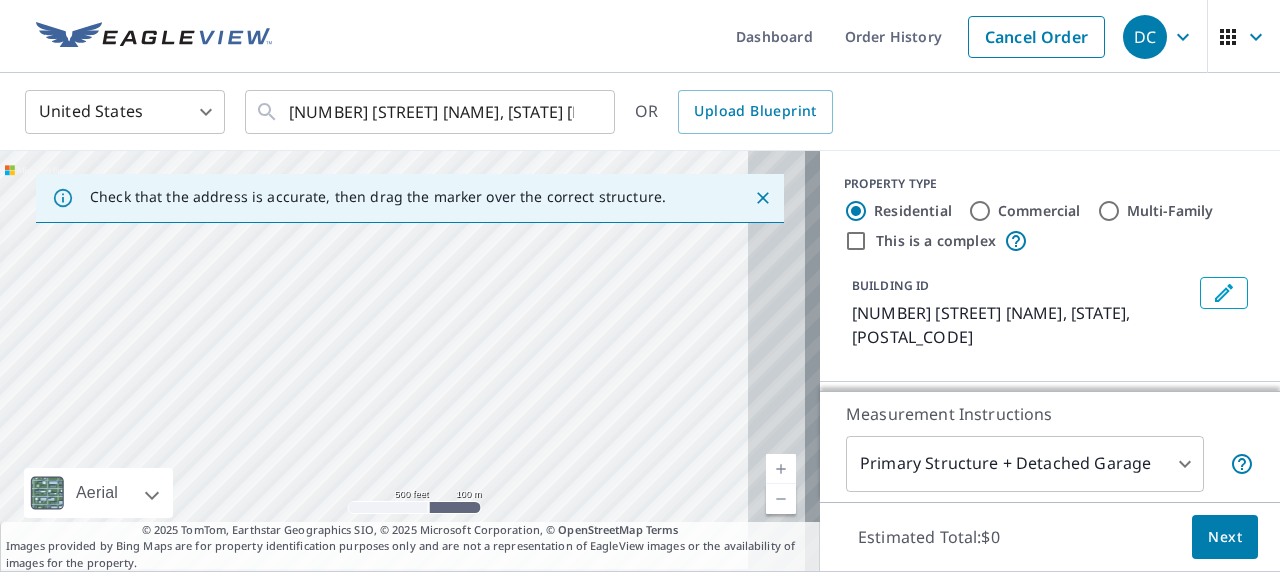 drag, startPoint x: 630, startPoint y: 365, endPoint x: 174, endPoint y: 285, distance: 462.96436 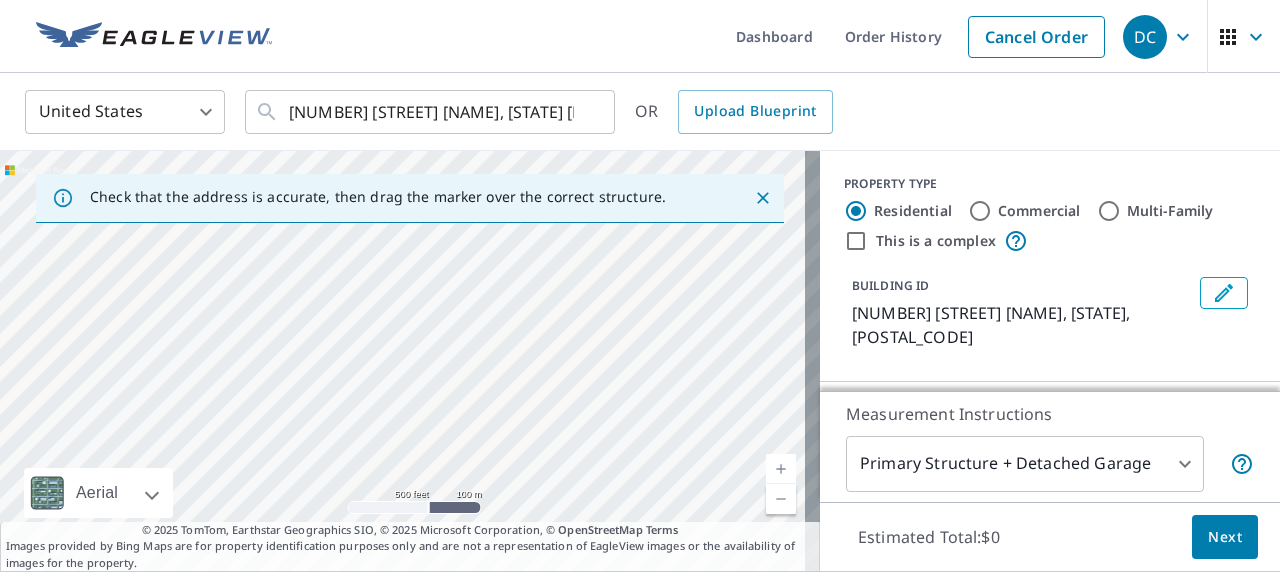 drag, startPoint x: 625, startPoint y: 303, endPoint x: 450, endPoint y: 455, distance: 231.79517 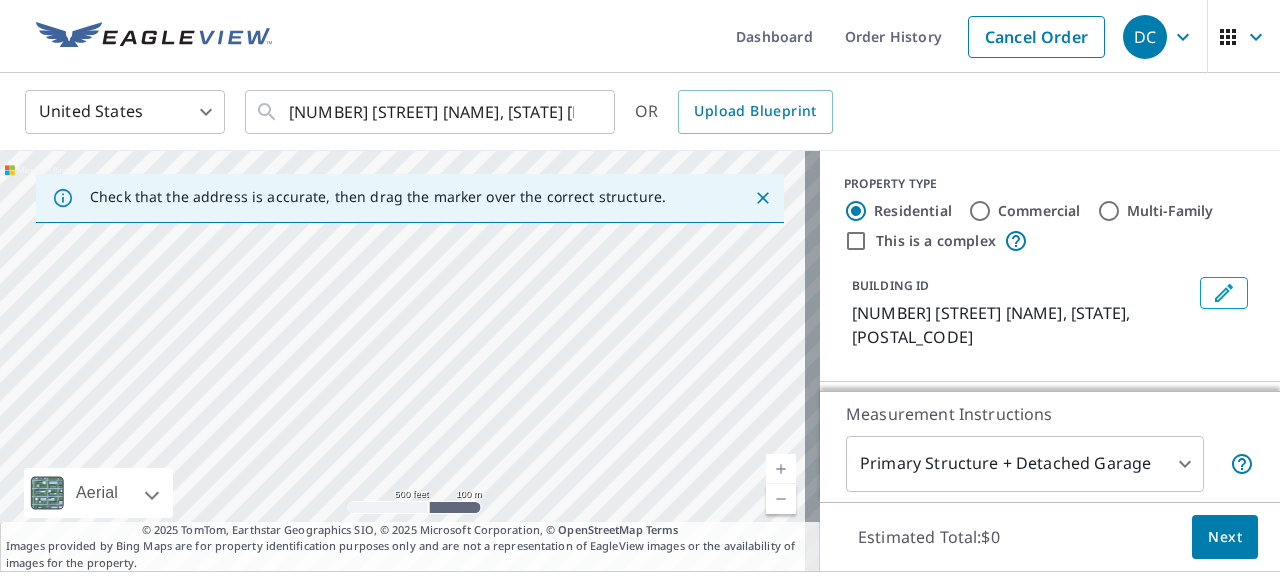 drag, startPoint x: 577, startPoint y: 291, endPoint x: 549, endPoint y: 456, distance: 167.3589 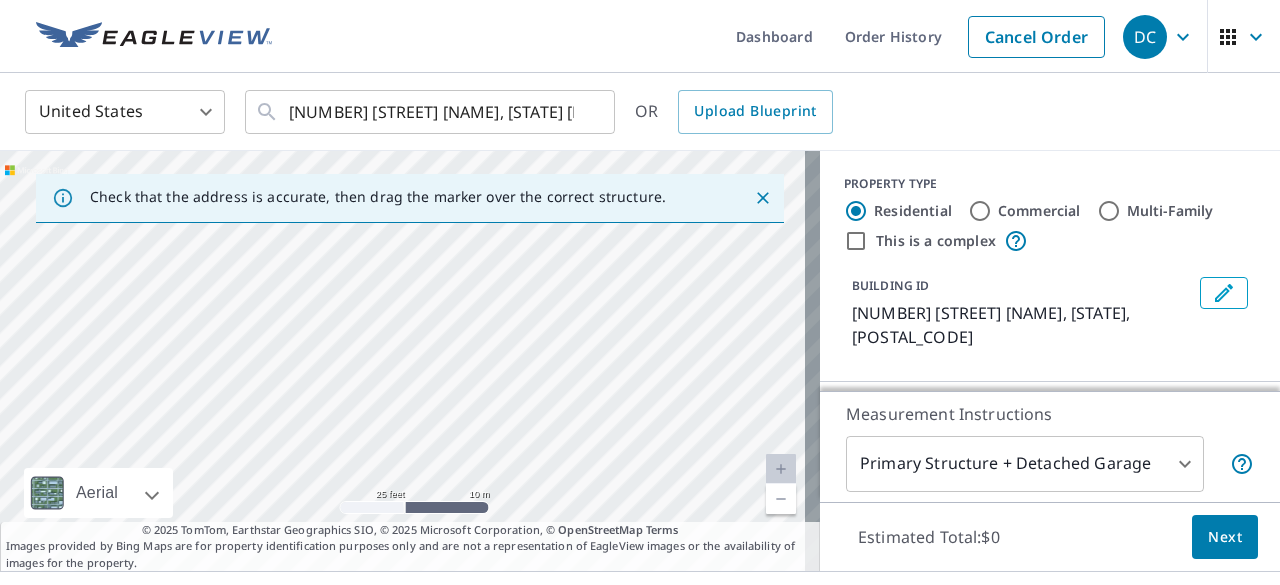 drag, startPoint x: 505, startPoint y: 299, endPoint x: 497, endPoint y: 379, distance: 80.399 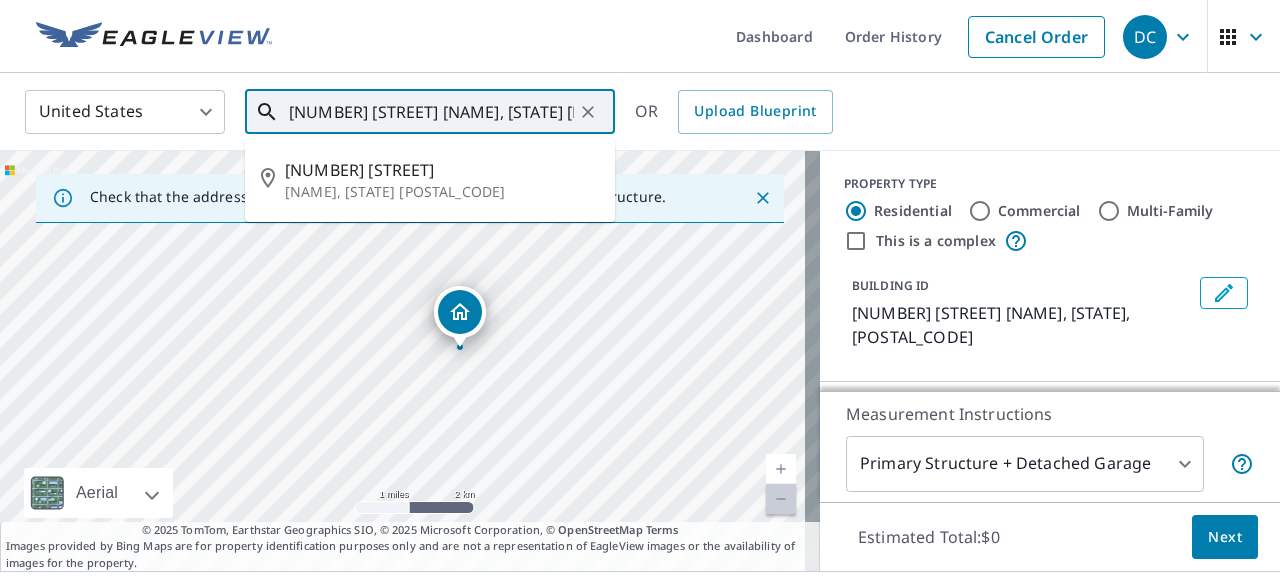 drag, startPoint x: 325, startPoint y: 110, endPoint x: 286, endPoint y: 111, distance: 39.012817 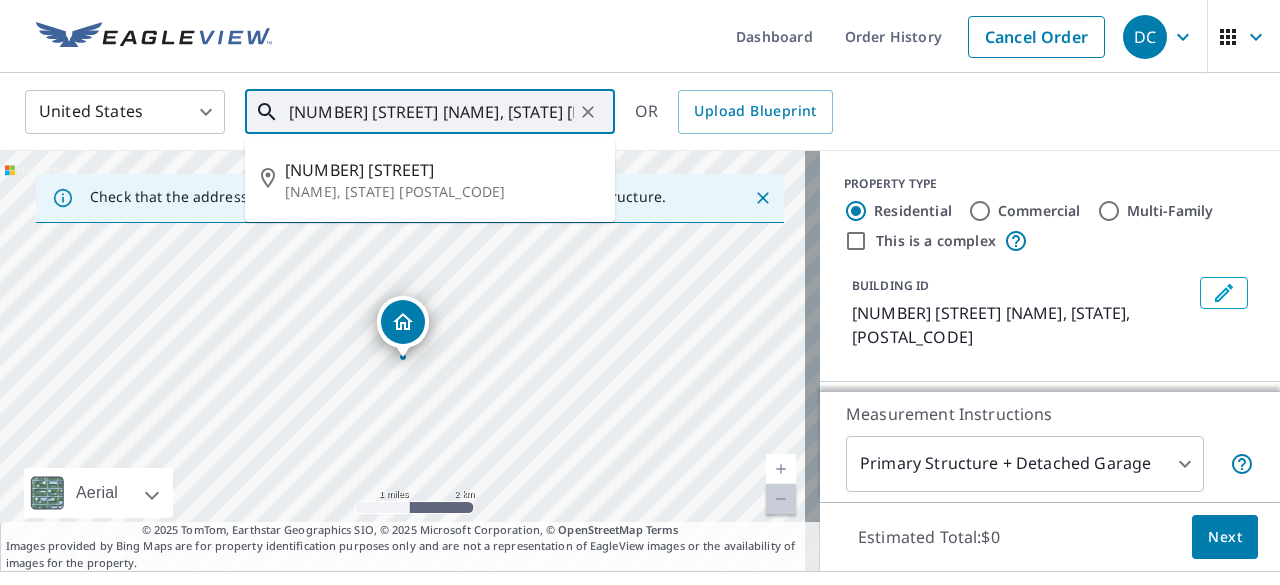 type on "3153 Hawkins Rd Harrison, AR 72601" 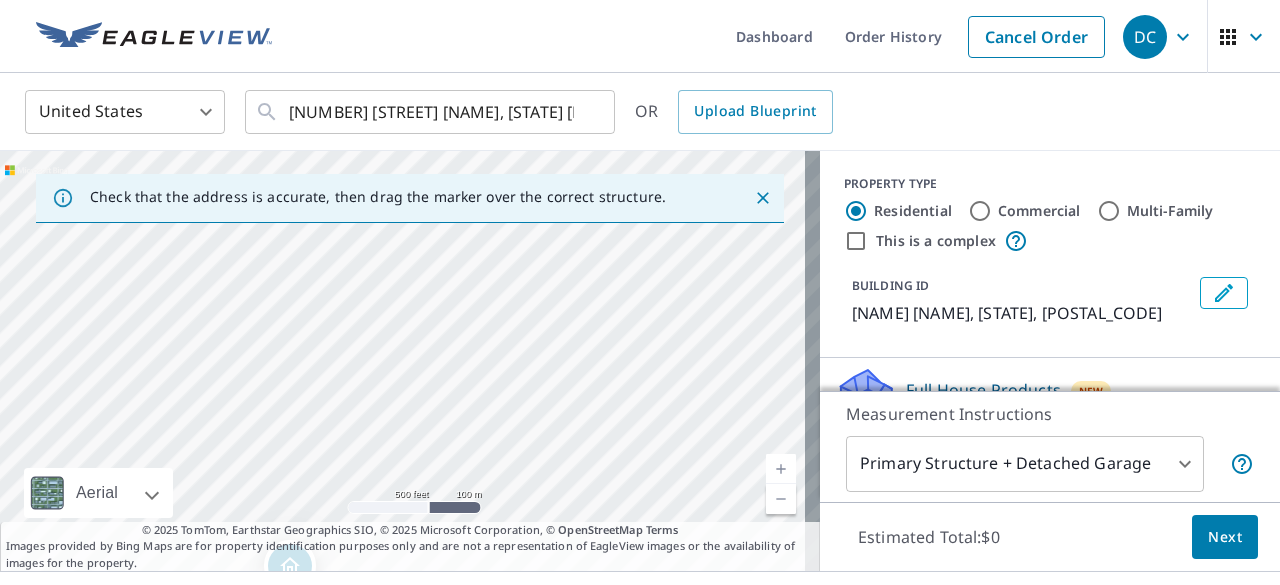 drag, startPoint x: 502, startPoint y: 340, endPoint x: 454, endPoint y: 405, distance: 80.80223 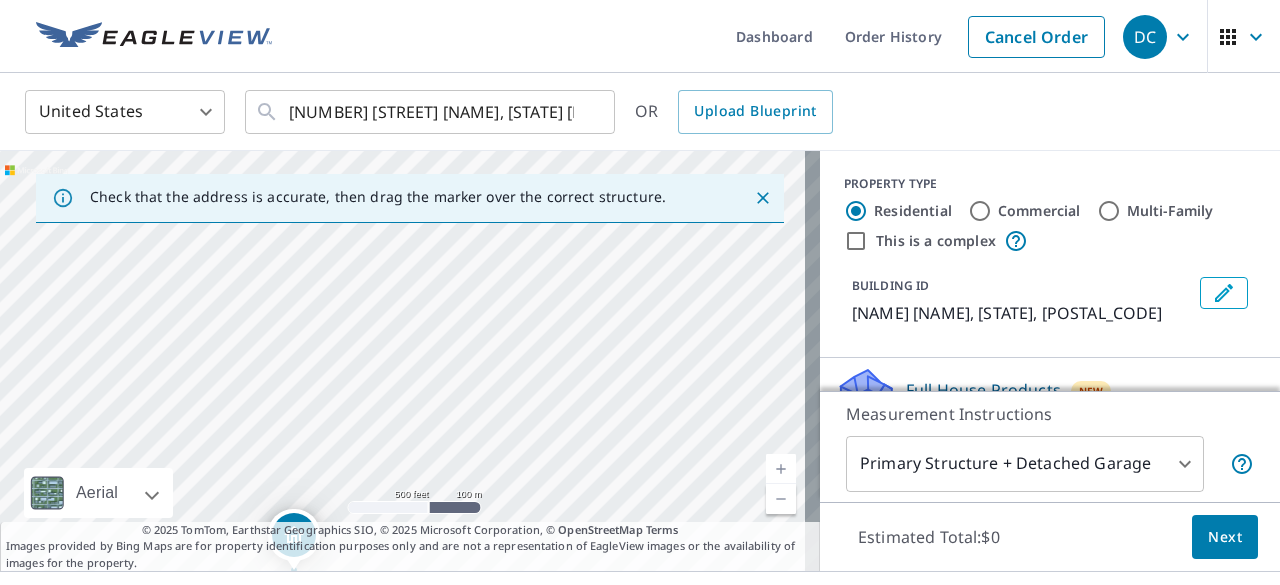 drag, startPoint x: 448, startPoint y: 438, endPoint x: 436, endPoint y: 491, distance: 54.34151 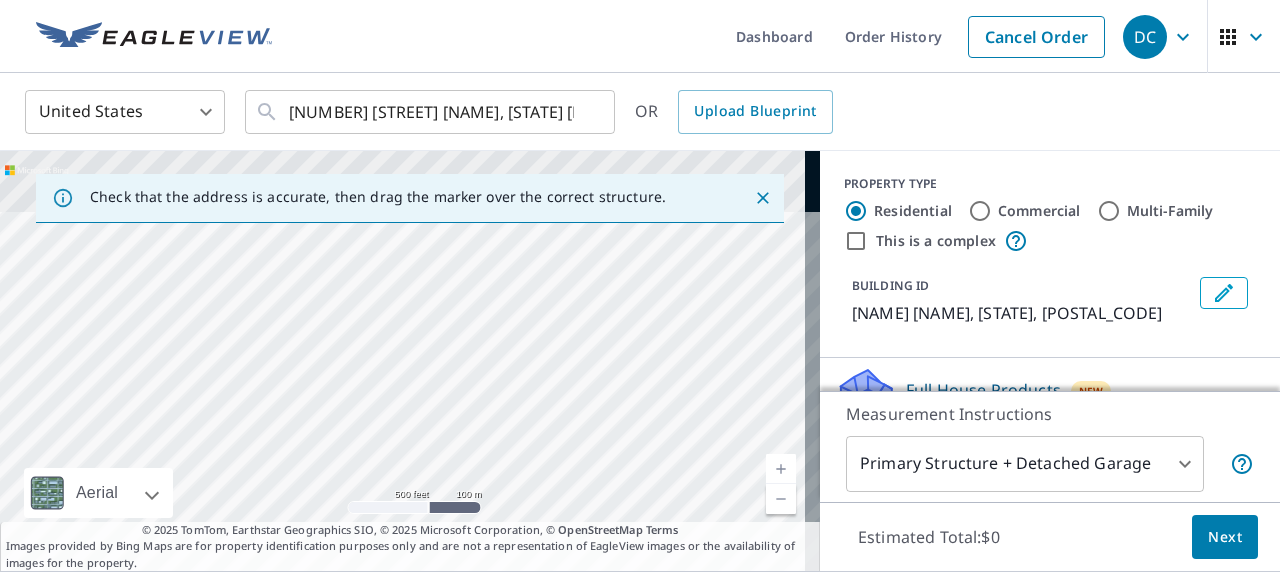 drag, startPoint x: 448, startPoint y: 267, endPoint x: 446, endPoint y: 443, distance: 176.01137 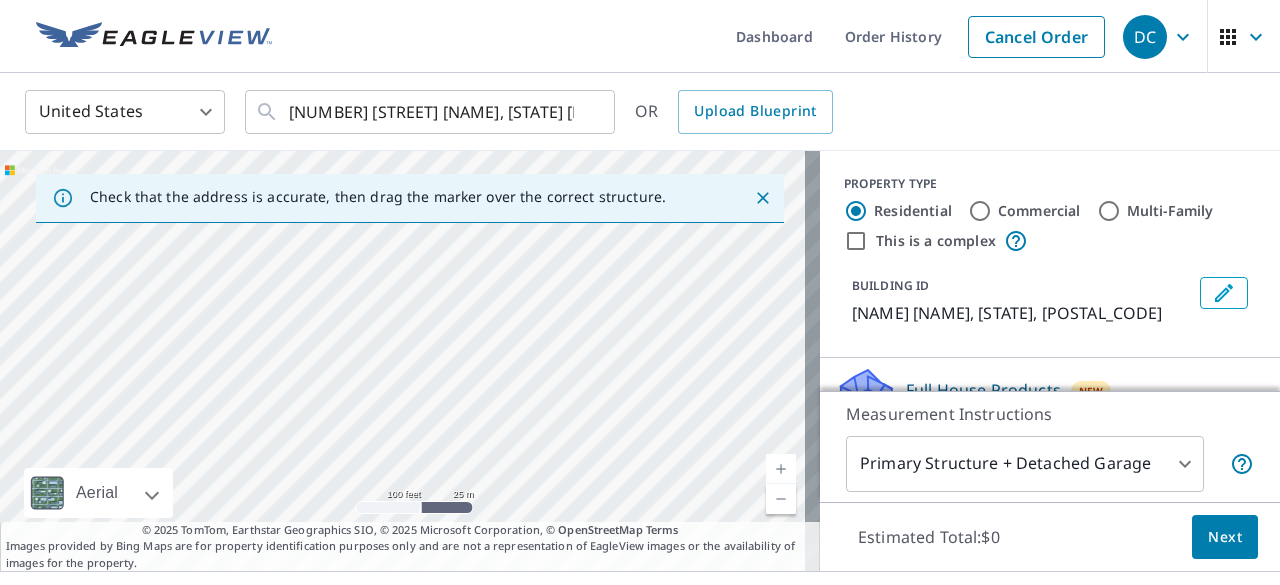 drag, startPoint x: 473, startPoint y: 415, endPoint x: 548, endPoint y: 266, distance: 166.81126 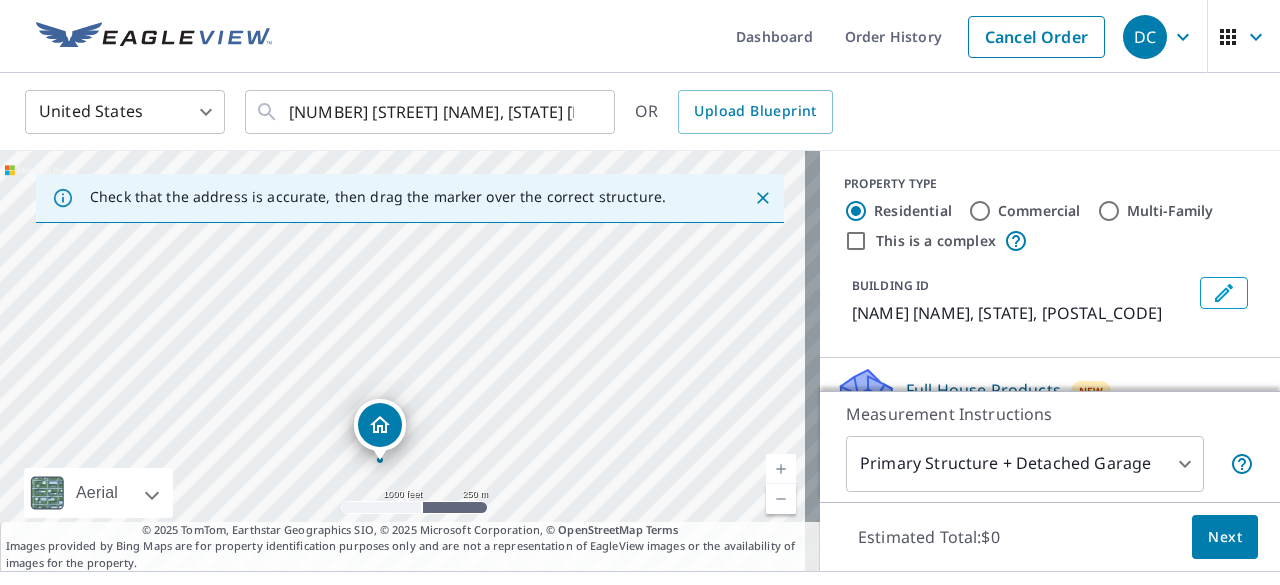click on "Hawkins Rd Harrison, AR 72601" at bounding box center [410, 361] 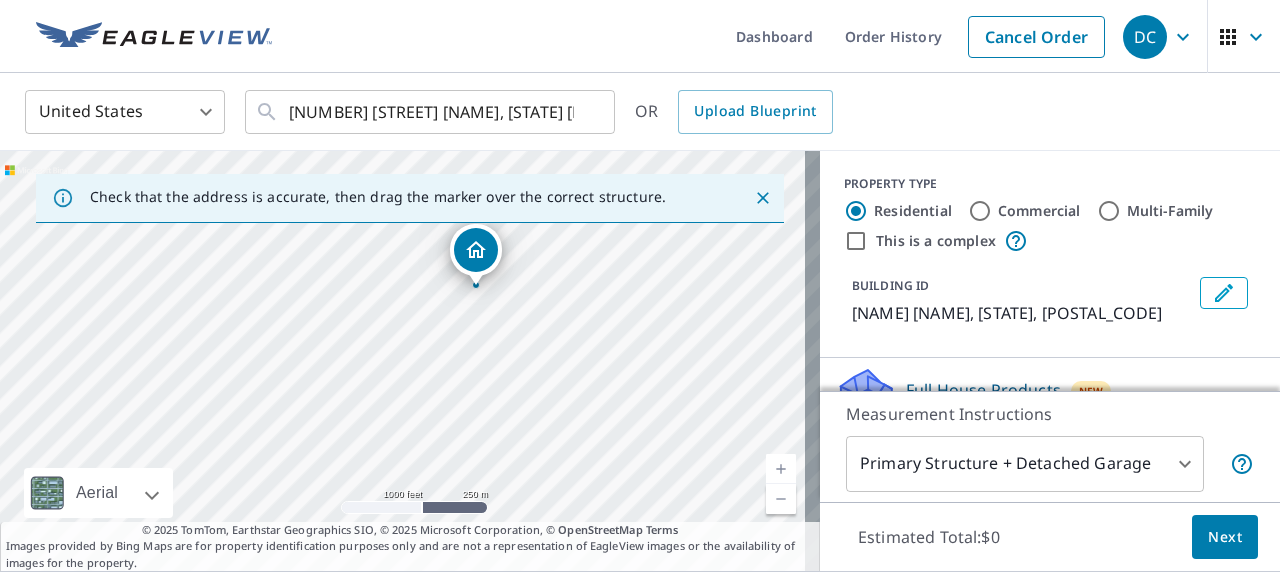 drag, startPoint x: 382, startPoint y: 434, endPoint x: 478, endPoint y: 259, distance: 199.60211 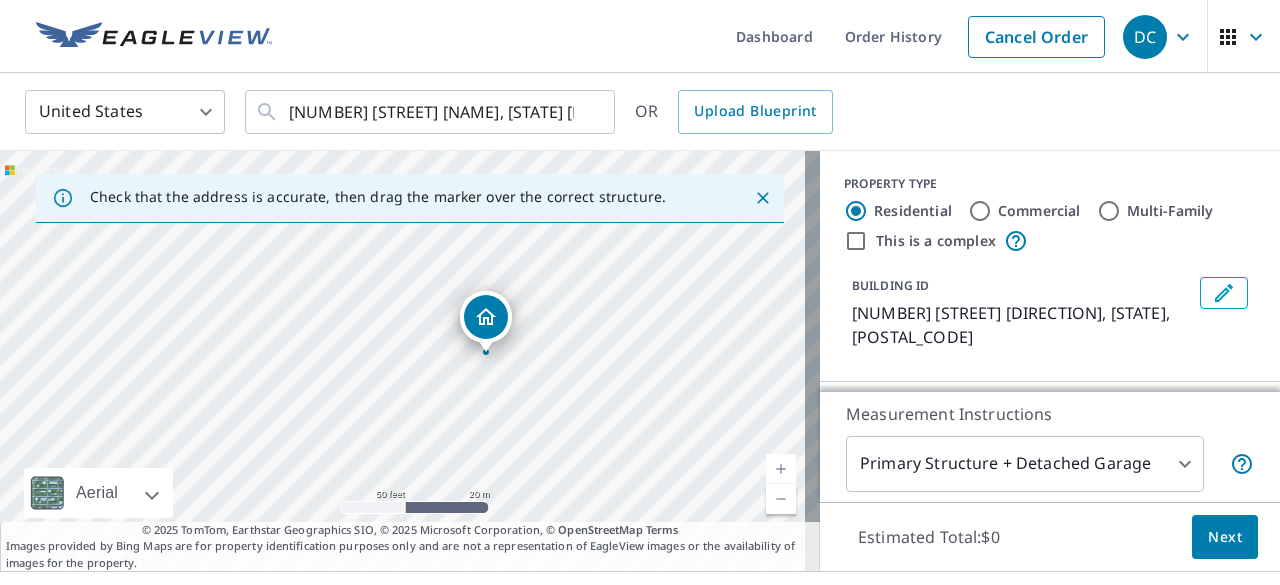 drag, startPoint x: 509, startPoint y: 309, endPoint x: 492, endPoint y: 312, distance: 17.262676 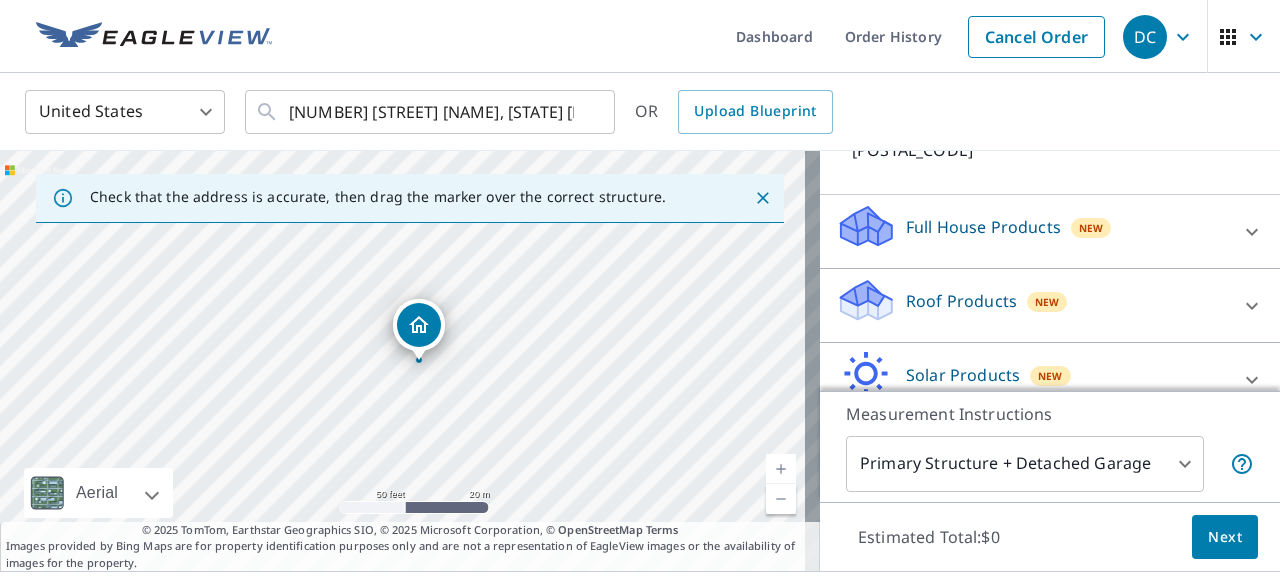 scroll, scrollTop: 200, scrollLeft: 0, axis: vertical 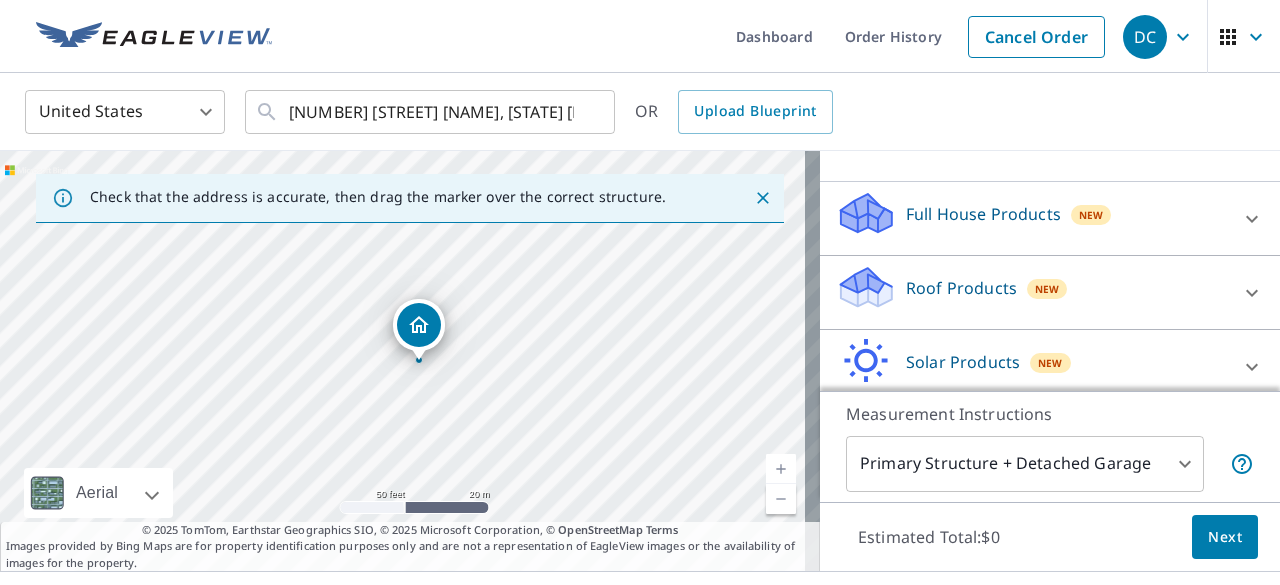 click 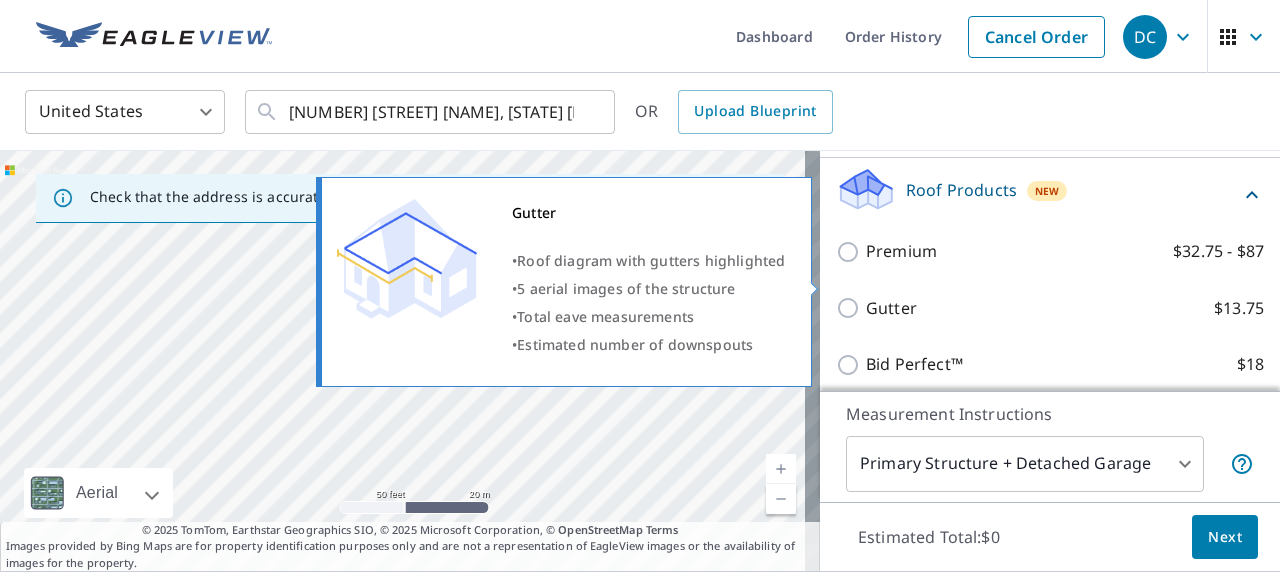 scroll, scrollTop: 300, scrollLeft: 0, axis: vertical 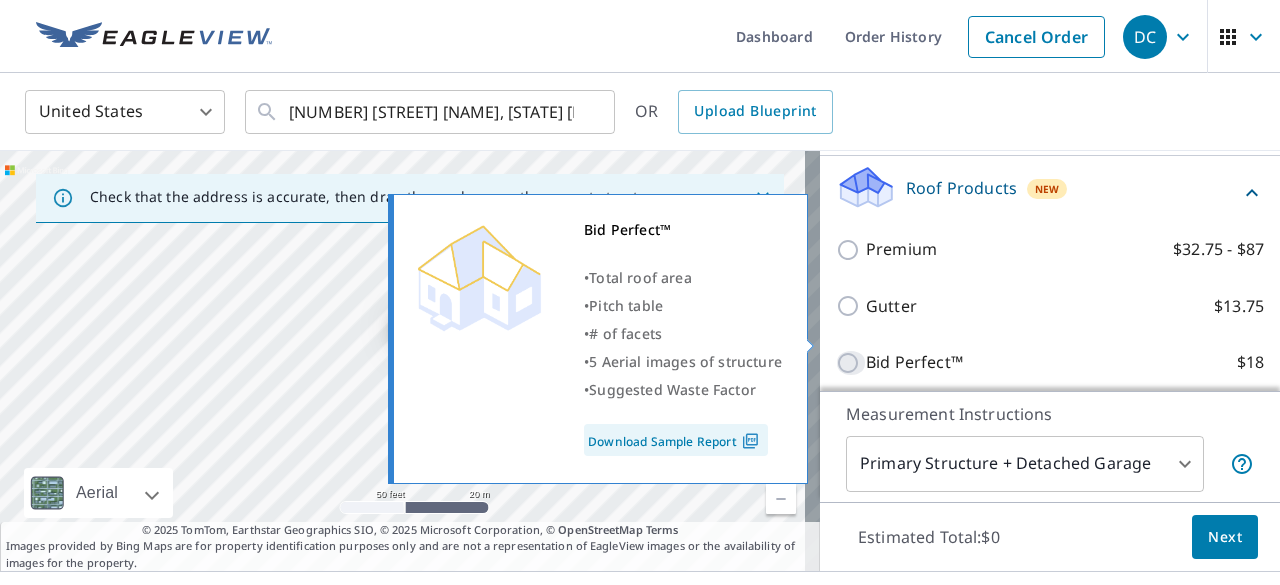 click on "Bid Perfect™ $18" at bounding box center (851, 363) 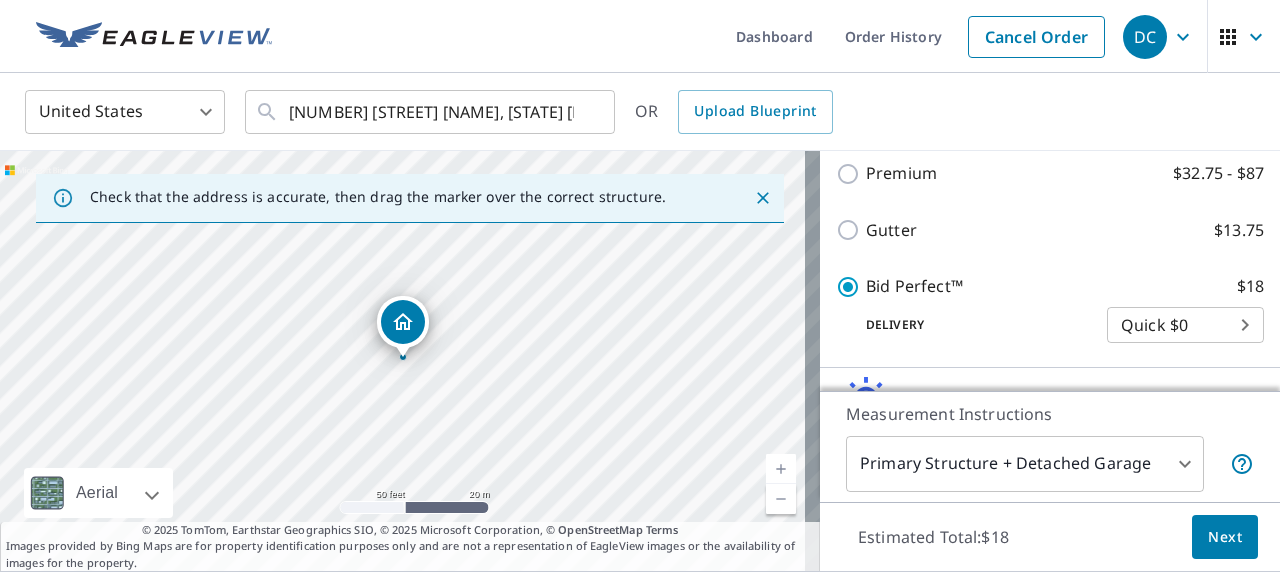 scroll, scrollTop: 297, scrollLeft: 0, axis: vertical 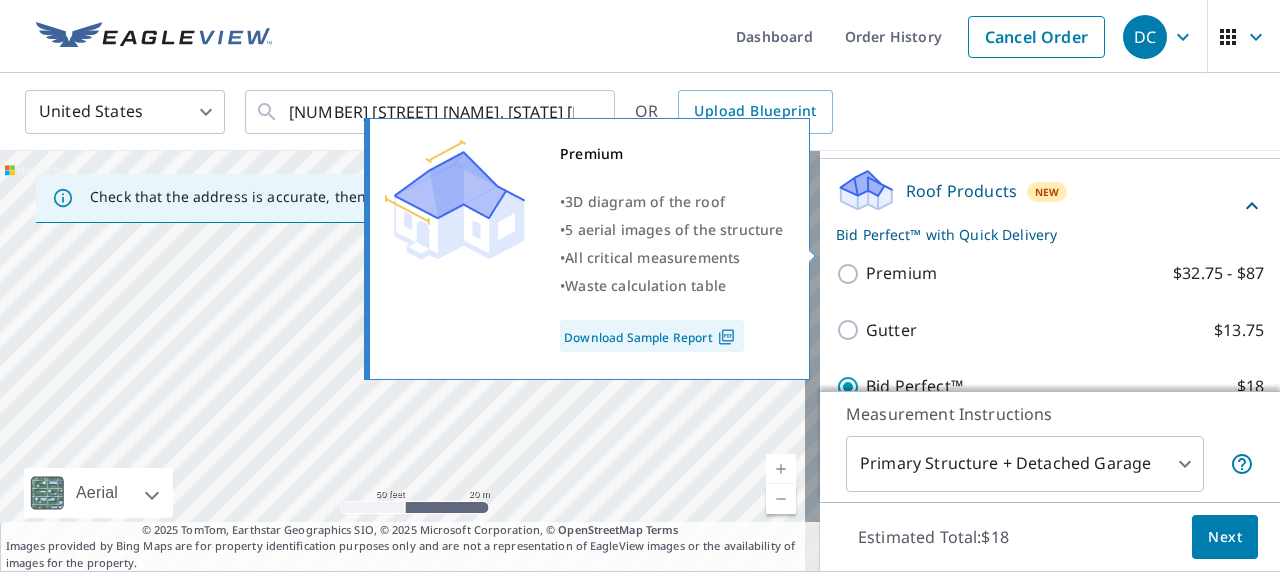 click on "Premium $32.75 - $87" at bounding box center [851, 274] 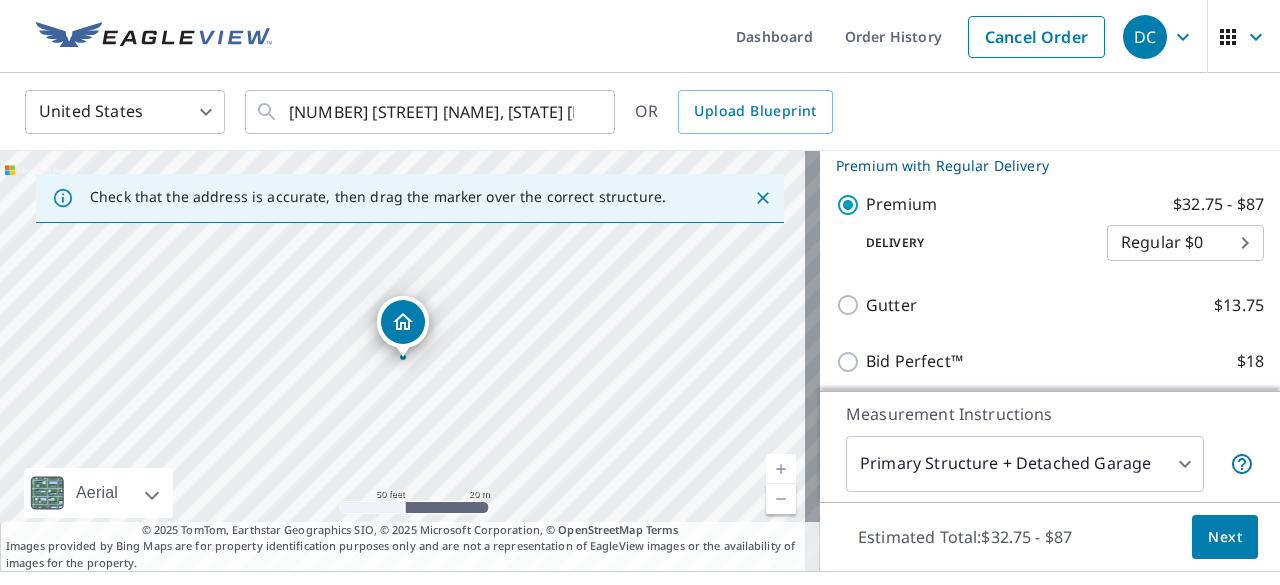 scroll, scrollTop: 397, scrollLeft: 0, axis: vertical 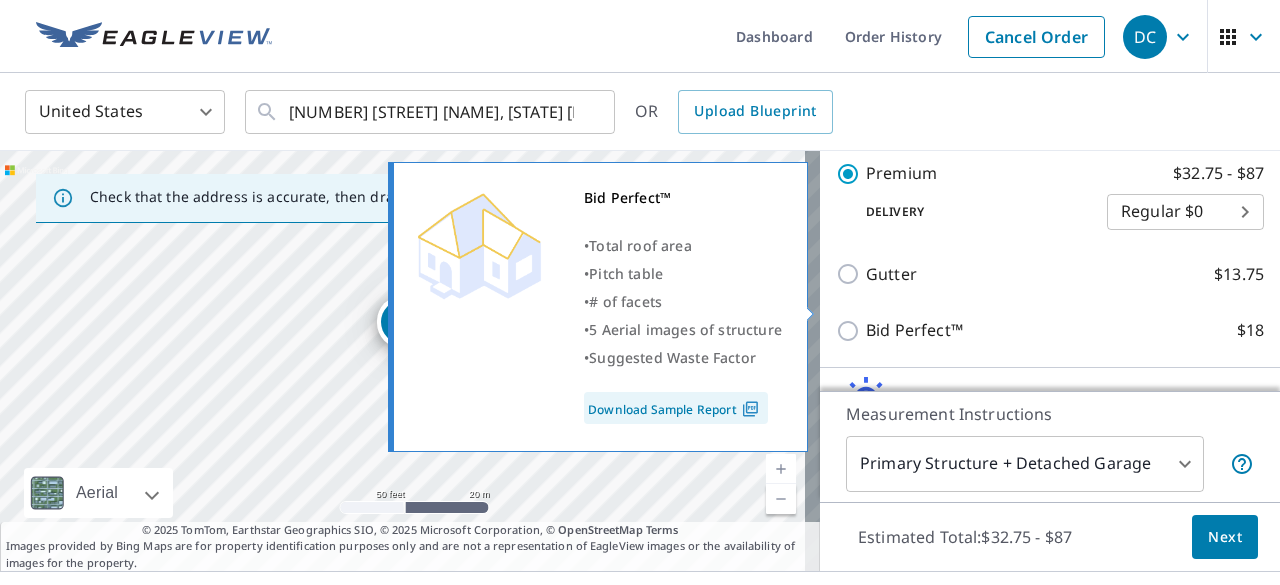 click on "Bid Perfect™ $18" at bounding box center [851, 331] 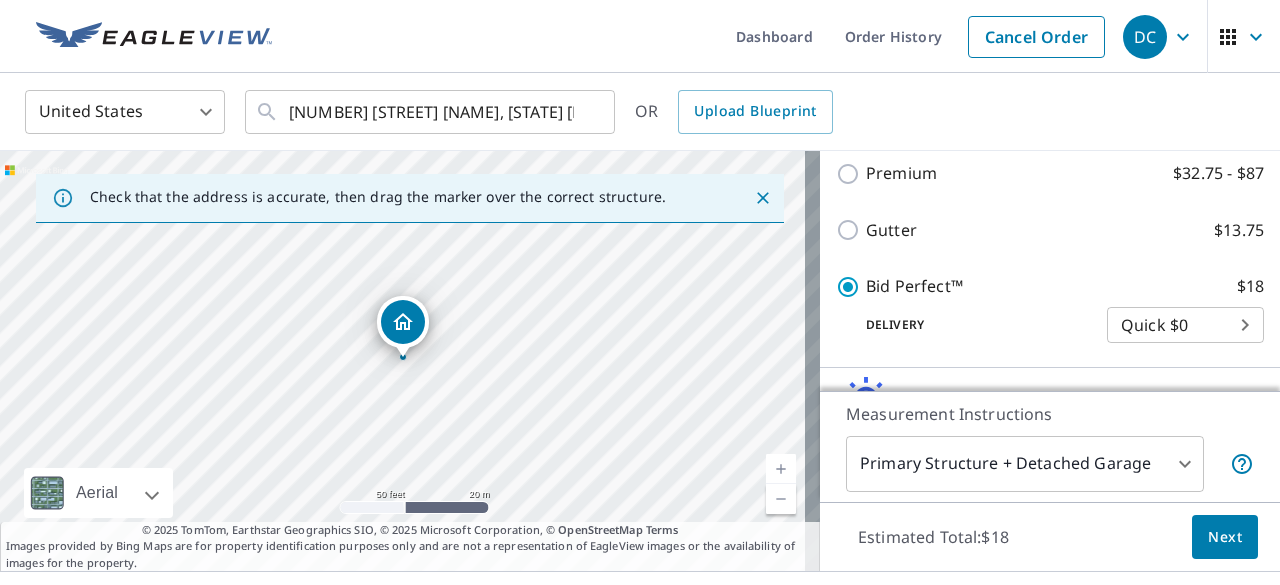 scroll, scrollTop: 497, scrollLeft: 0, axis: vertical 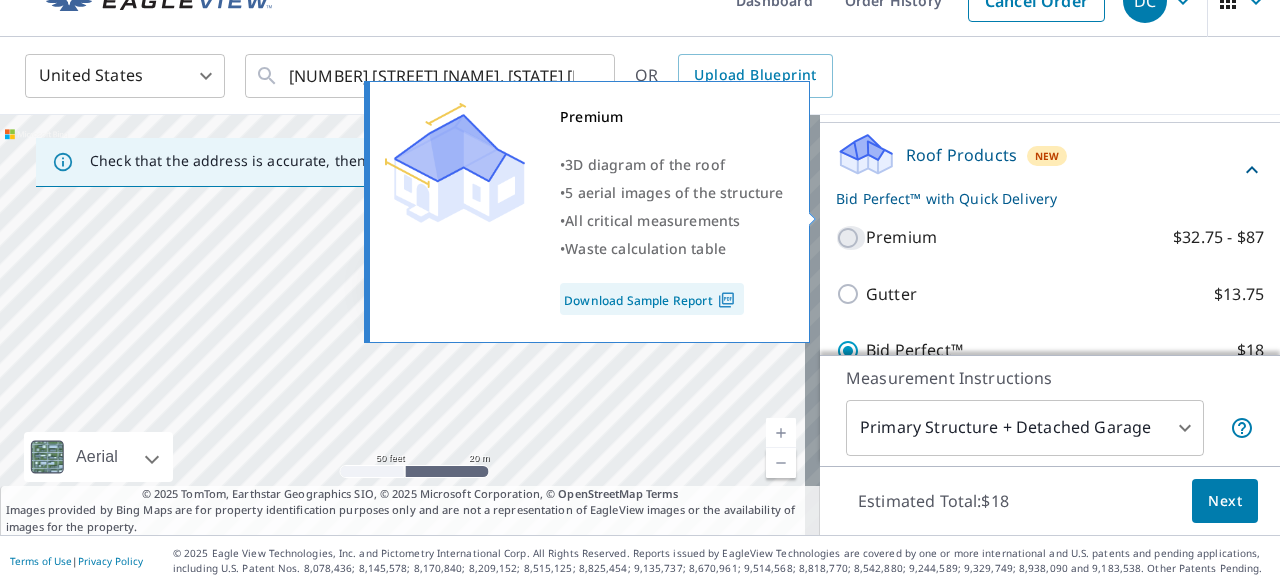 click on "Premium $32.75 - $87" at bounding box center (851, 238) 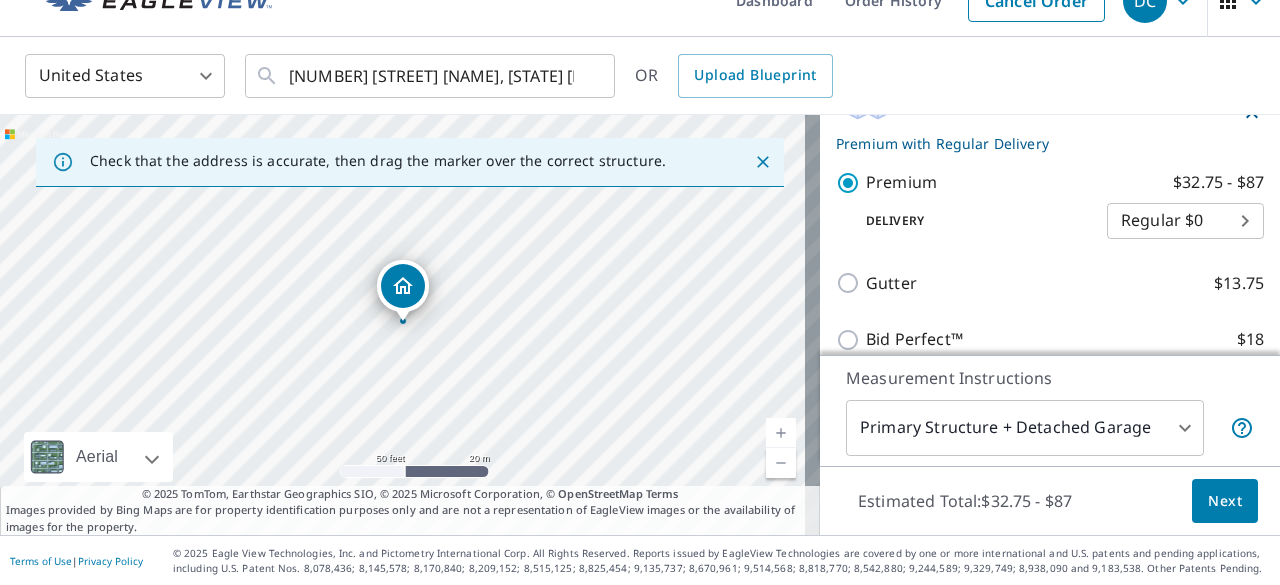 scroll, scrollTop: 397, scrollLeft: 0, axis: vertical 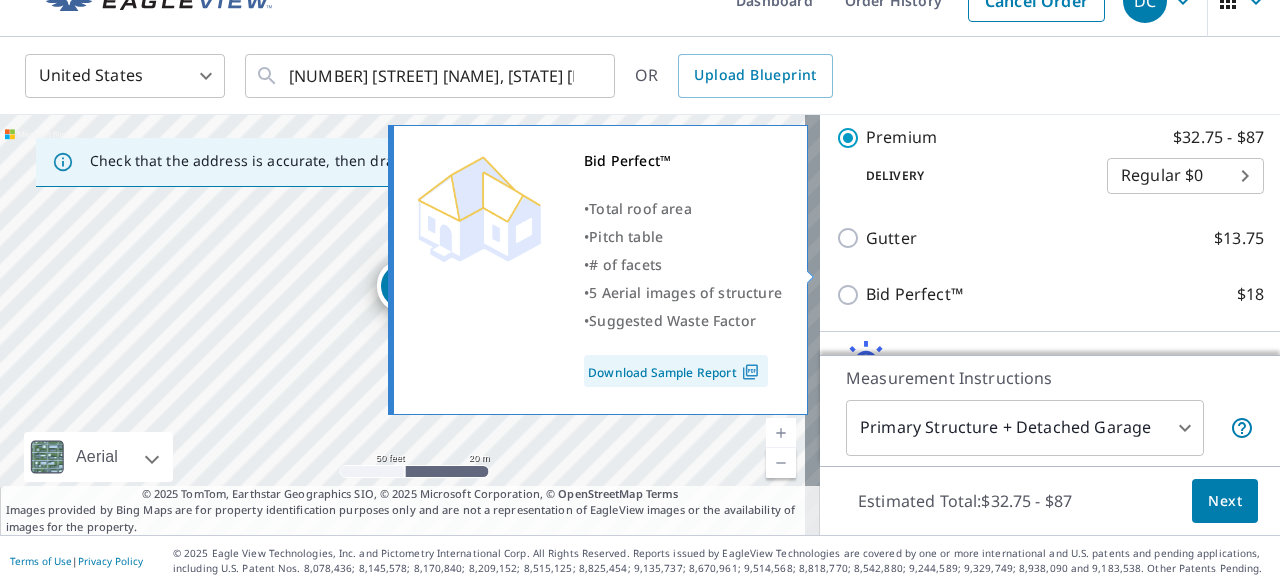 click on "Bid Perfect™ $18" at bounding box center (851, 295) 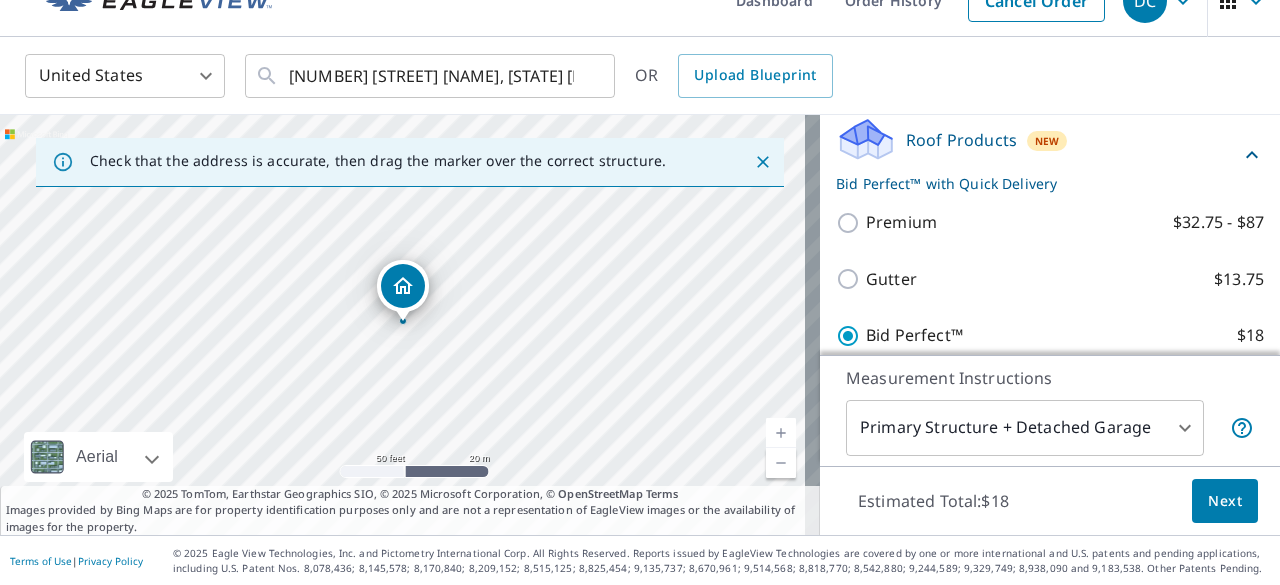 scroll, scrollTop: 197, scrollLeft: 0, axis: vertical 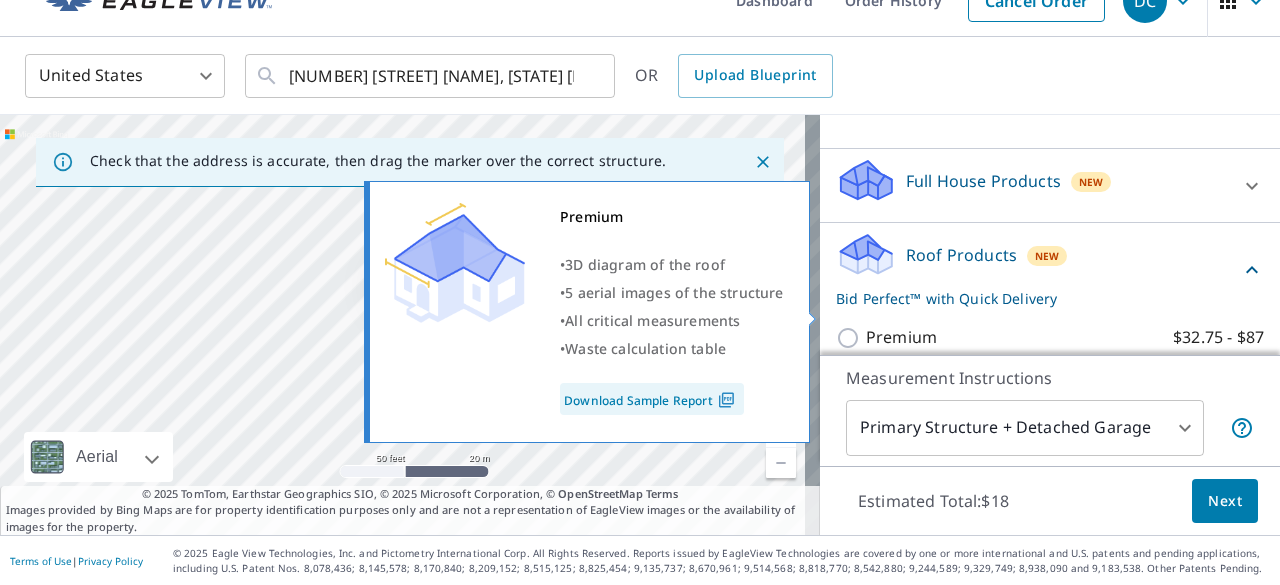 click on "Premium $32.75 - $87" at bounding box center (851, 338) 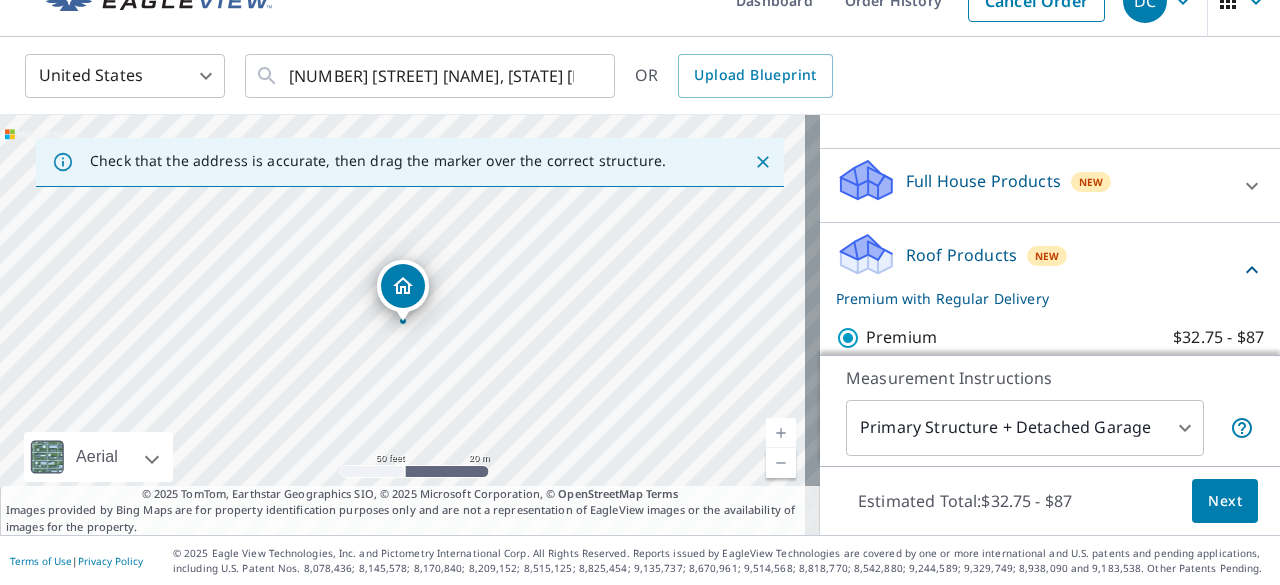 scroll, scrollTop: 297, scrollLeft: 0, axis: vertical 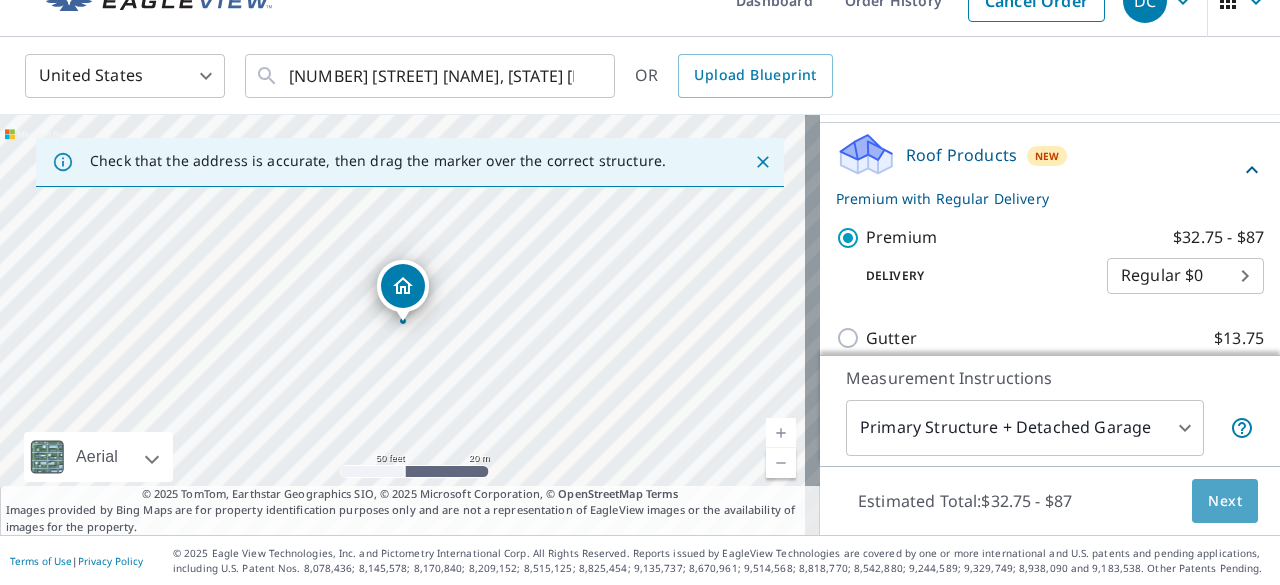 click on "Next" at bounding box center [1225, 501] 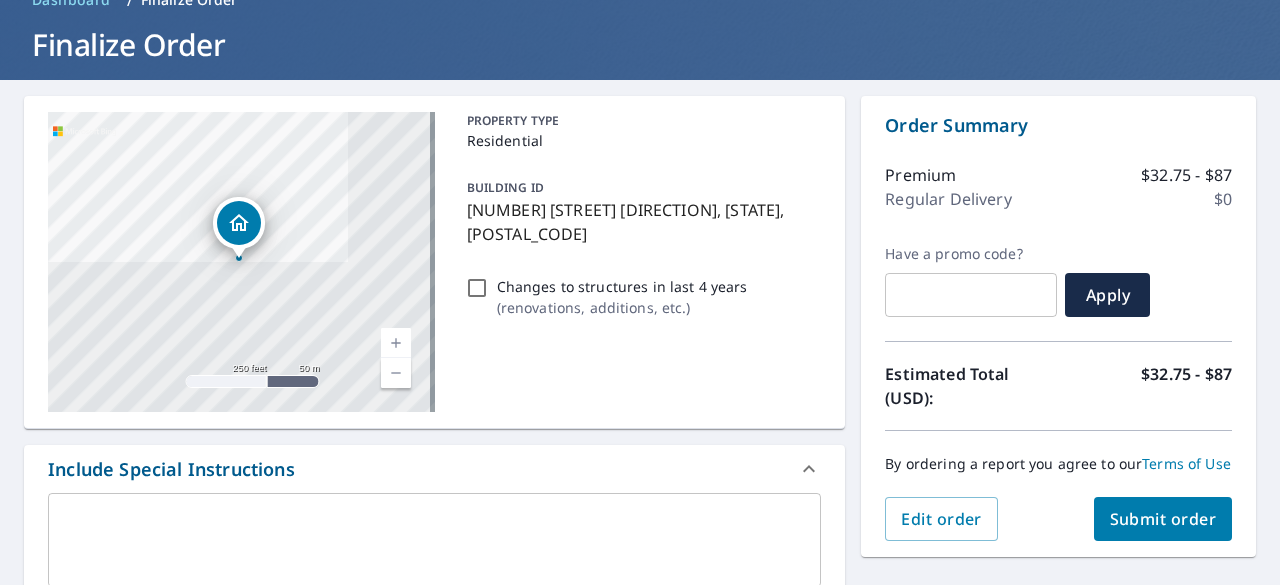 scroll, scrollTop: 136, scrollLeft: 0, axis: vertical 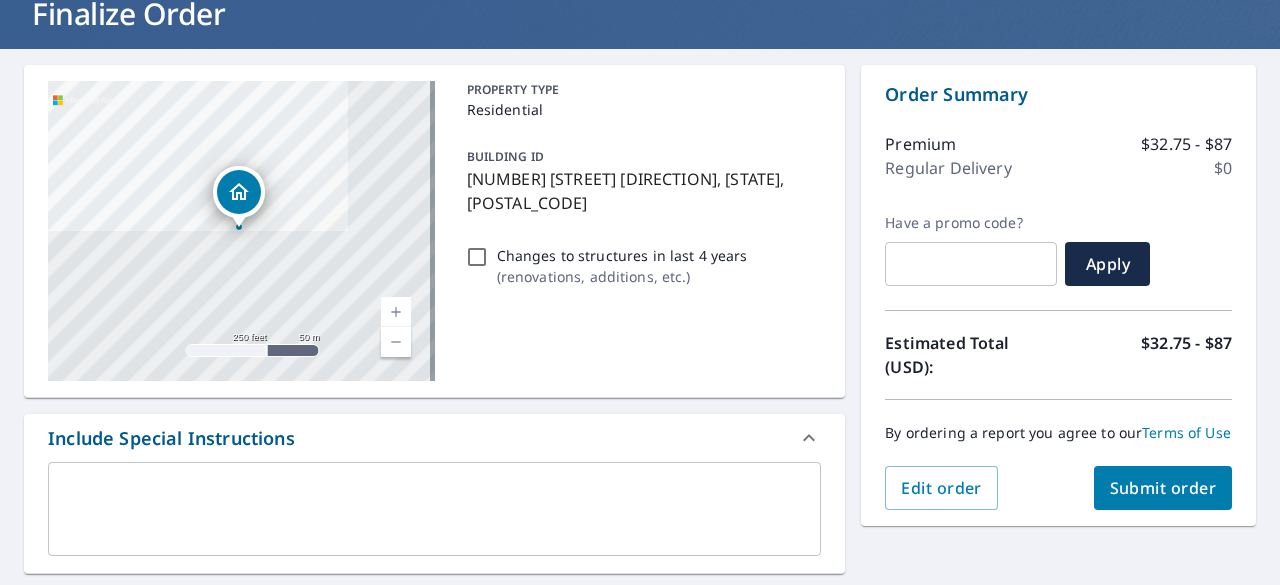 click on "Submit order" at bounding box center [1163, 488] 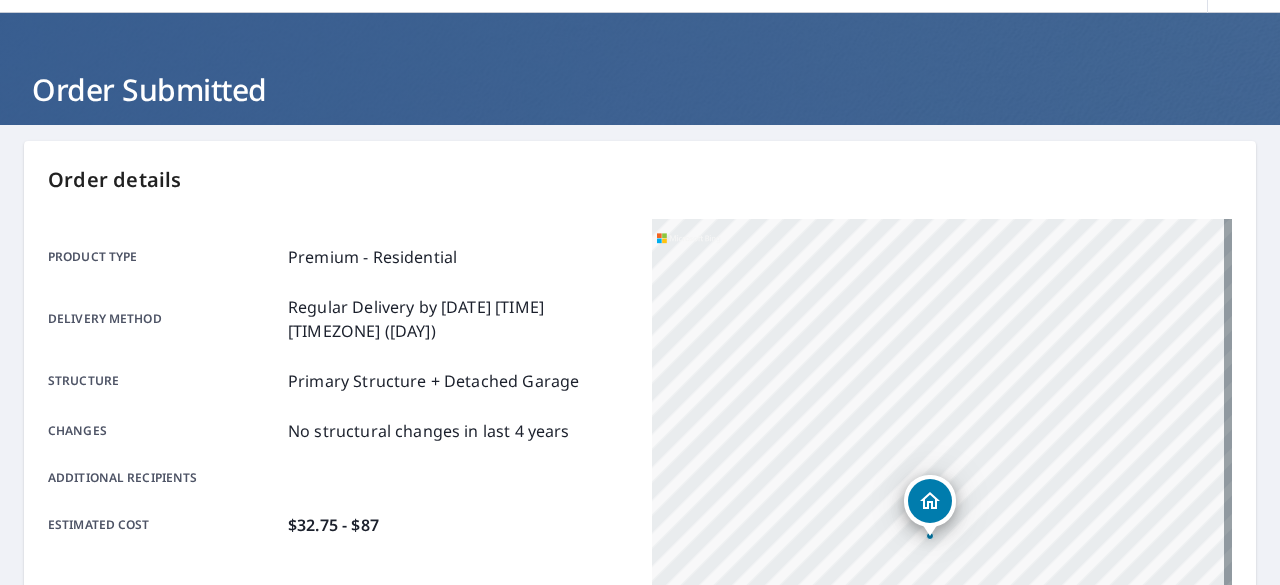 scroll, scrollTop: 0, scrollLeft: 0, axis: both 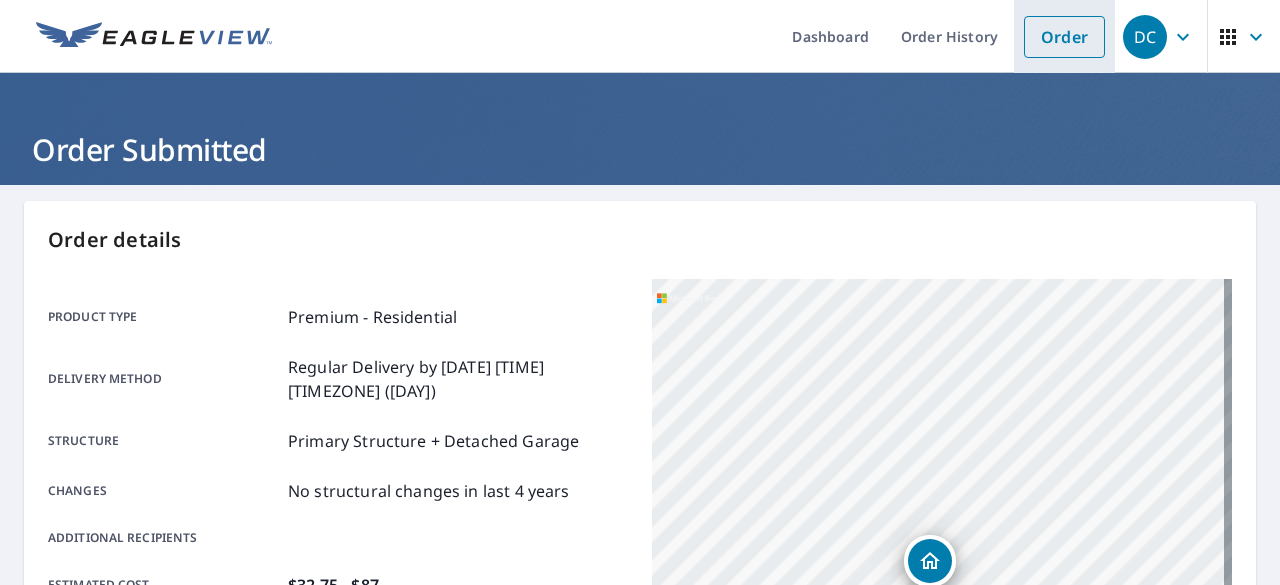 click on "Order" at bounding box center [1064, 37] 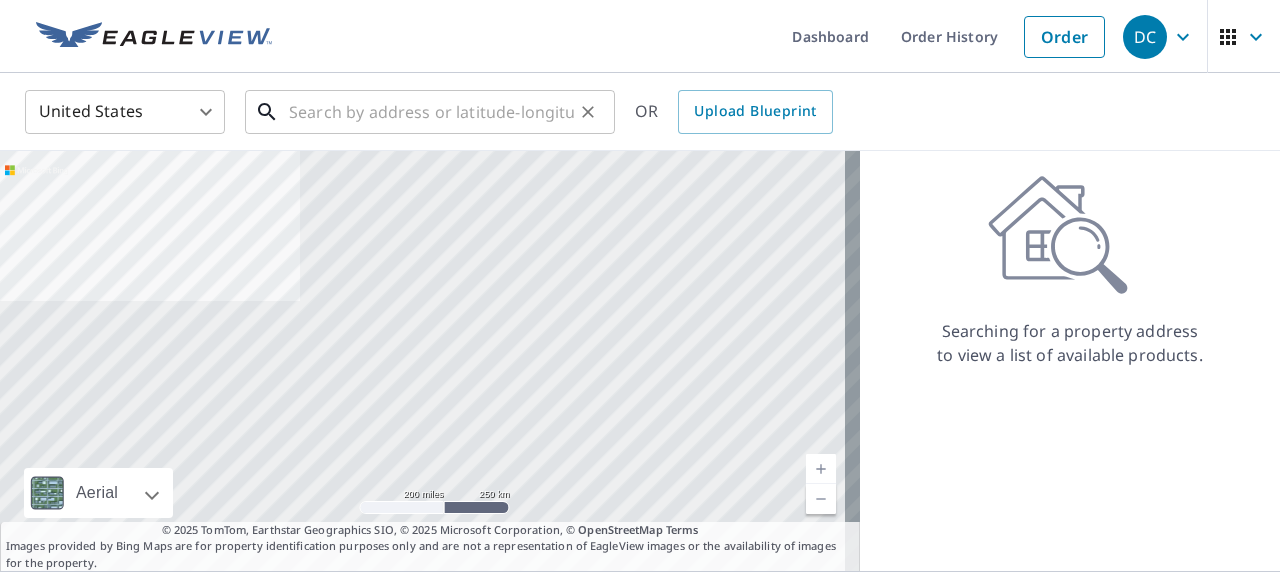 click at bounding box center [431, 112] 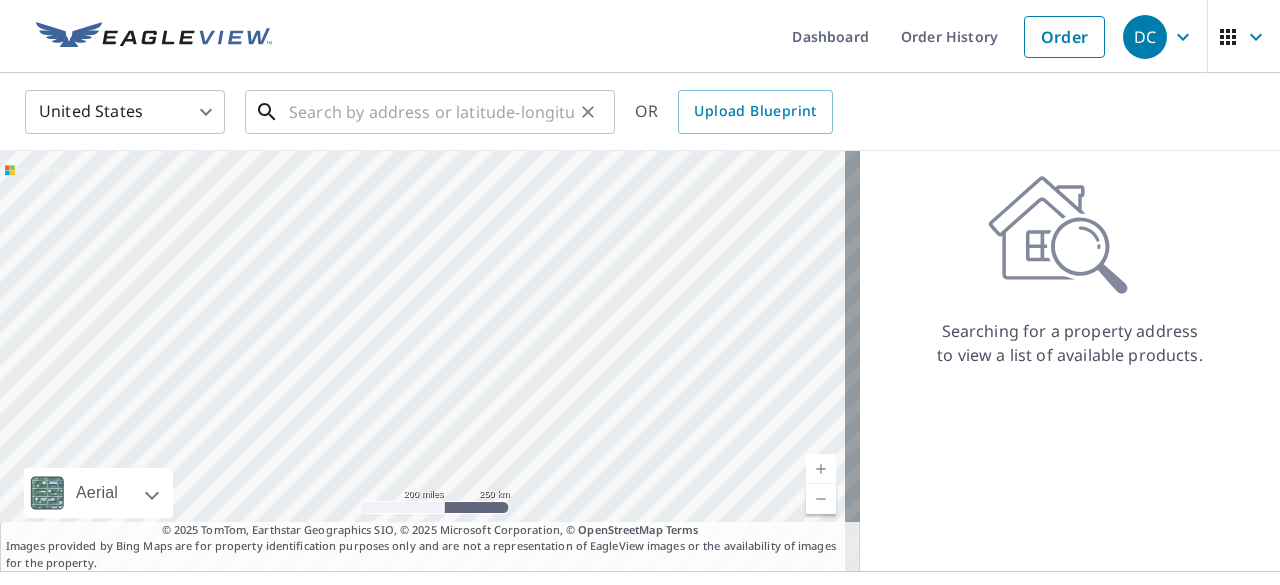 click at bounding box center (431, 112) 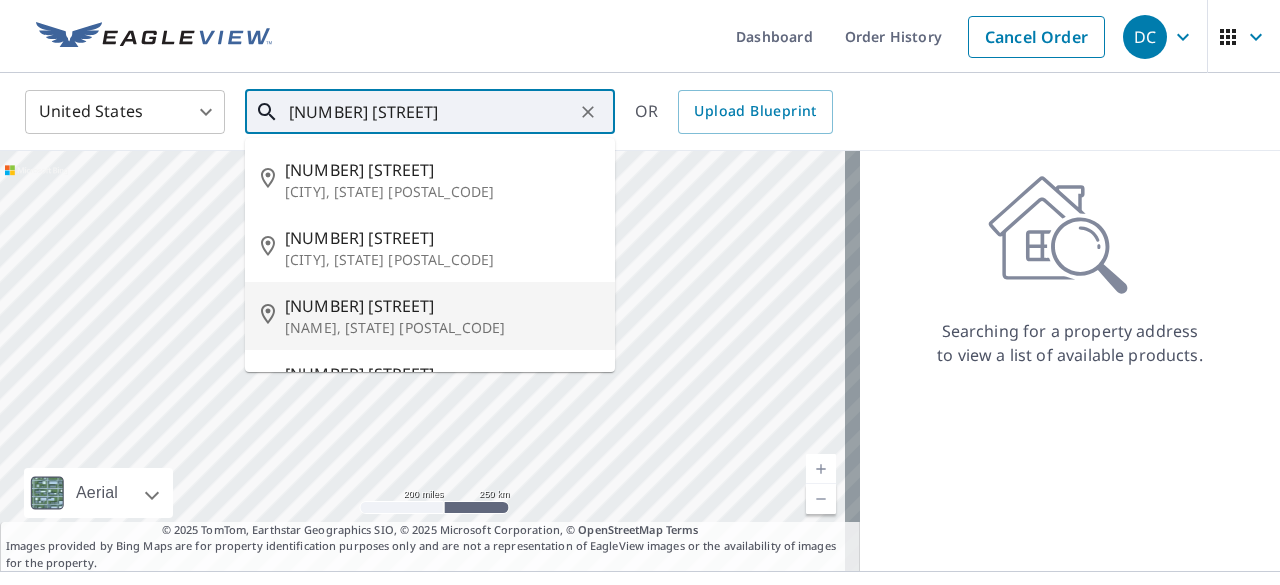 click on "2721 Taylor Dr" at bounding box center (442, 306) 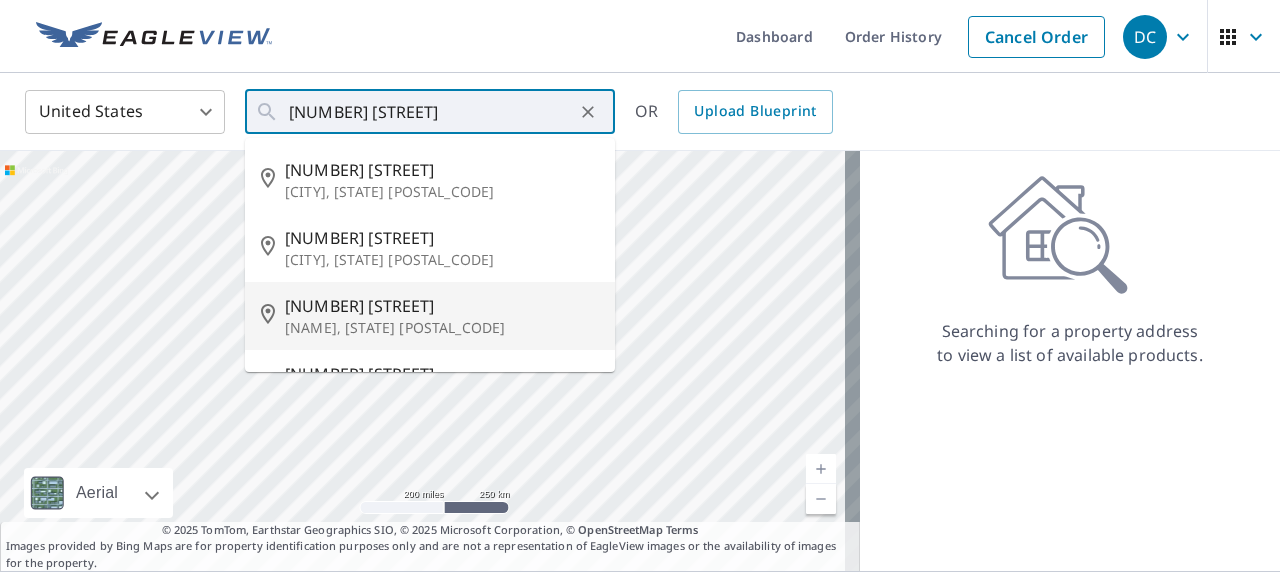 type on "2721 Taylor Dr Harrison, AR 72601" 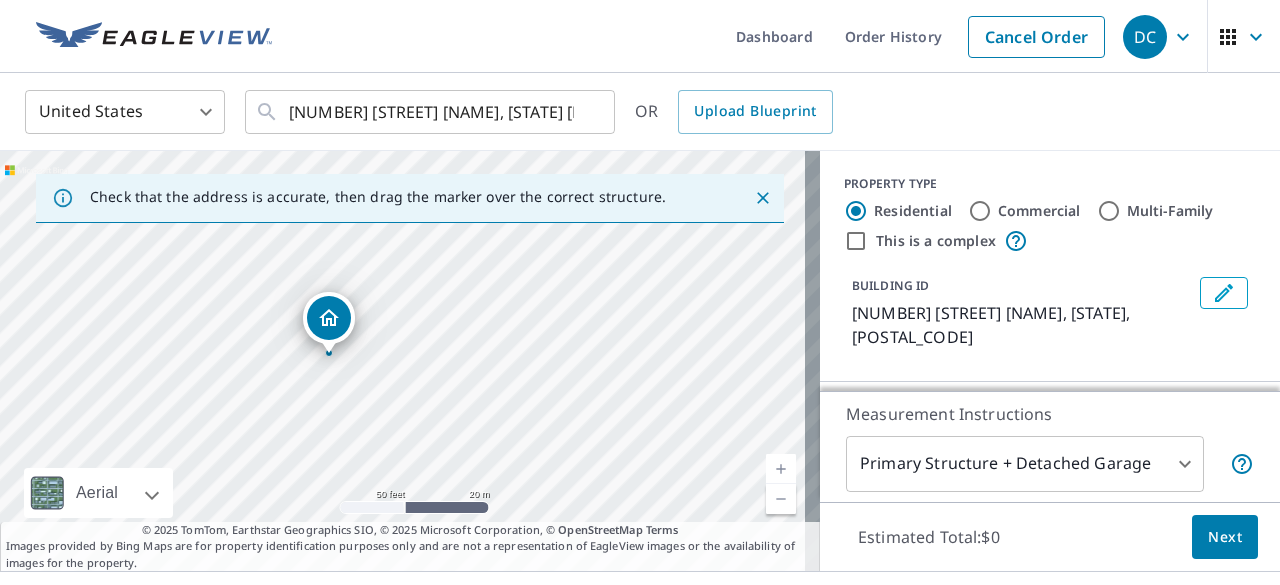 drag, startPoint x: 356, startPoint y: 352, endPoint x: 347, endPoint y: 387, distance: 36.138622 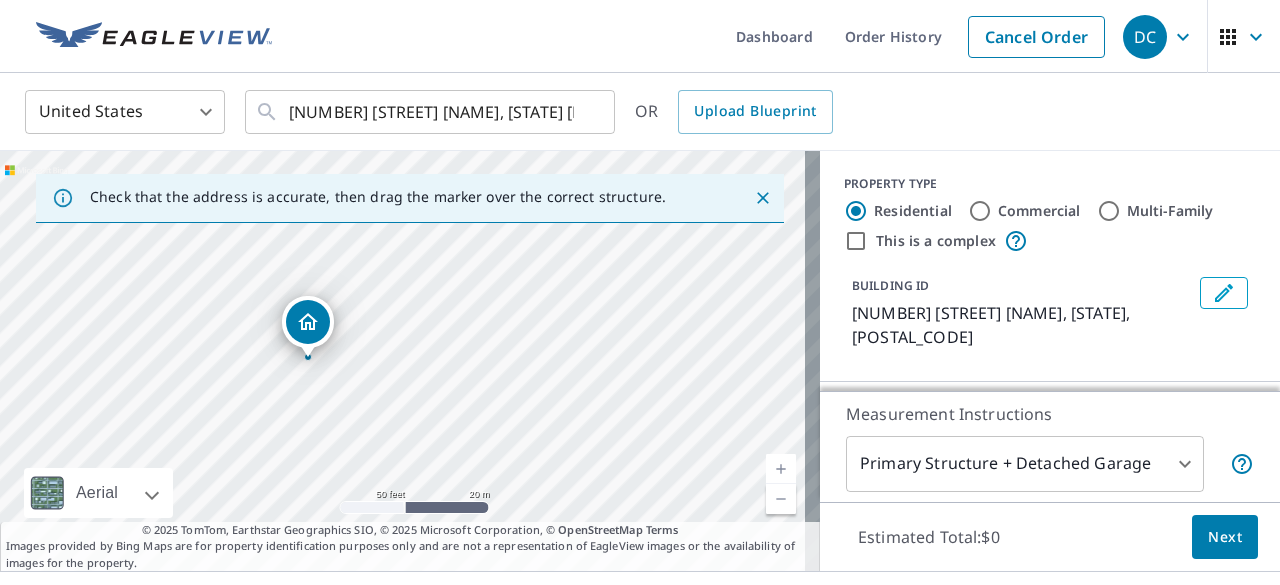 drag, startPoint x: 348, startPoint y: 353, endPoint x: 328, endPoint y: 355, distance: 20.09975 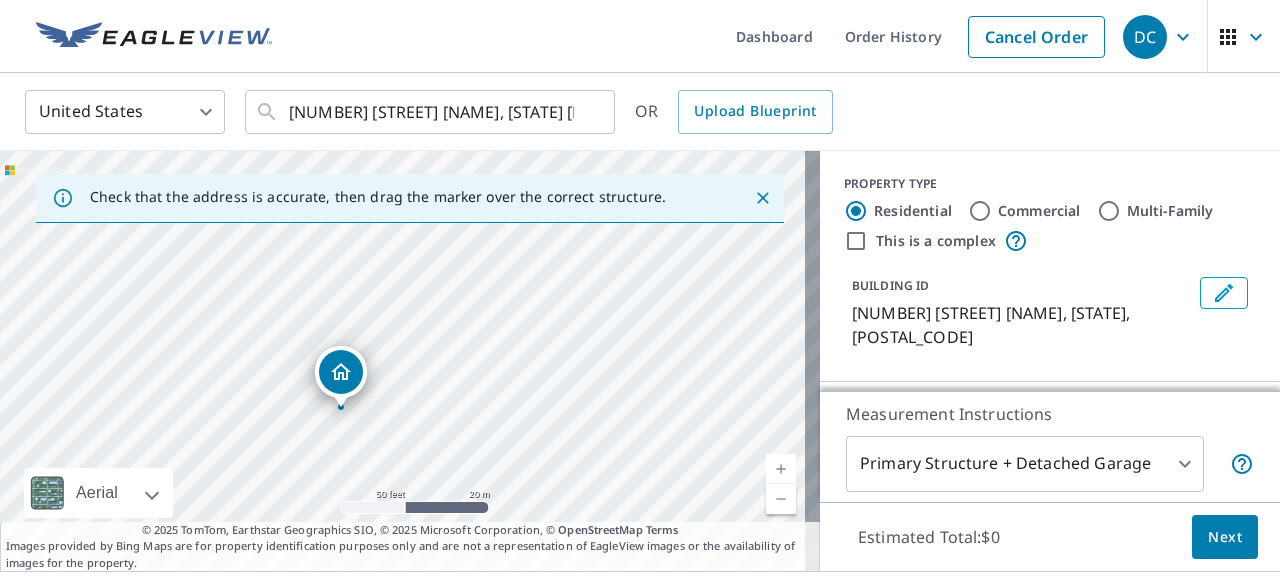 drag, startPoint x: 458, startPoint y: 424, endPoint x: 400, endPoint y: 470, distance: 74.02702 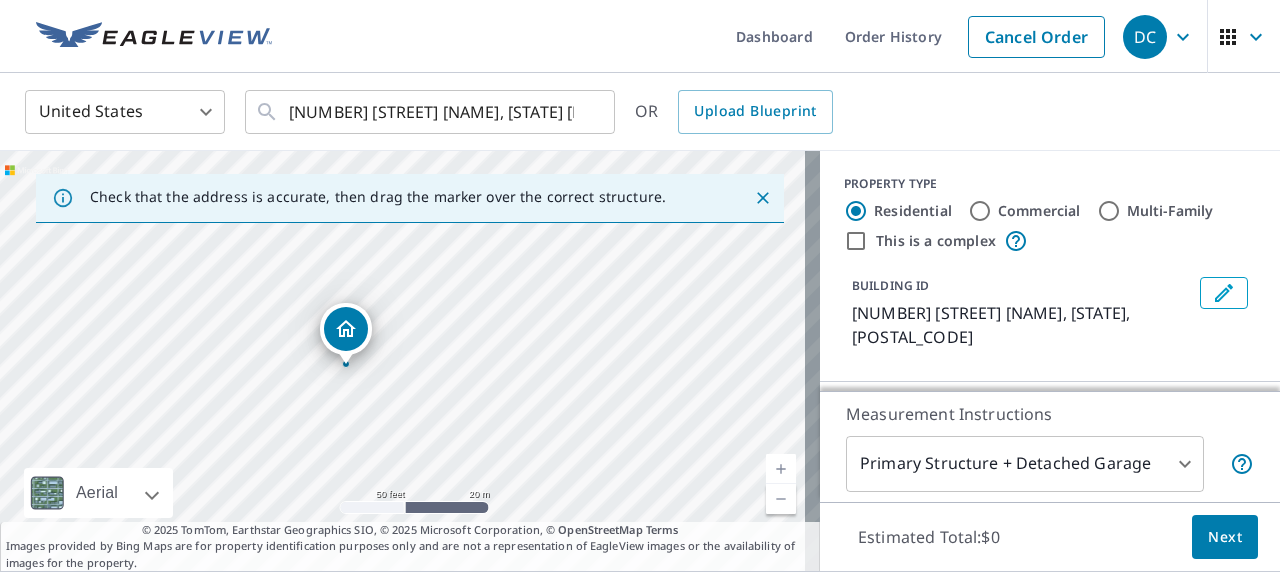 drag, startPoint x: 404, startPoint y: 466, endPoint x: 408, endPoint y: 425, distance: 41.19466 